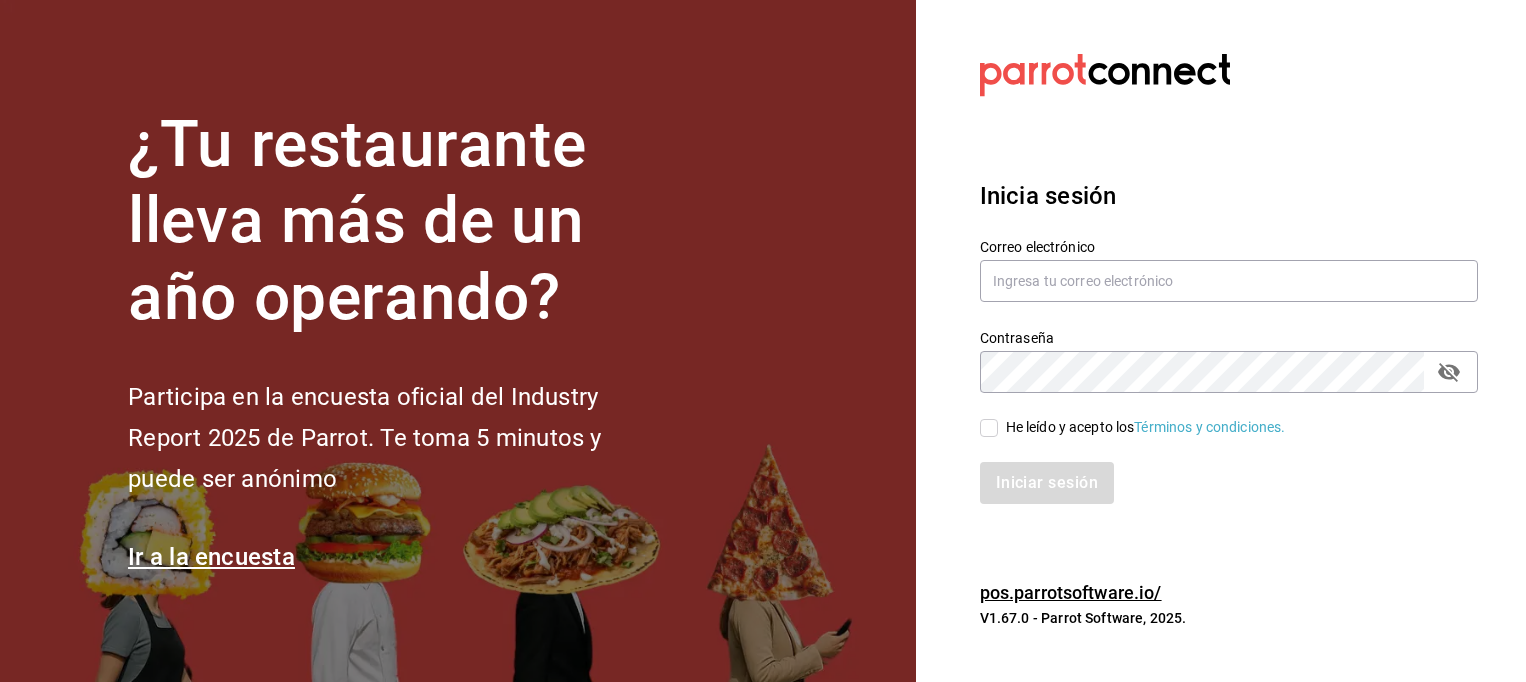 scroll, scrollTop: 0, scrollLeft: 0, axis: both 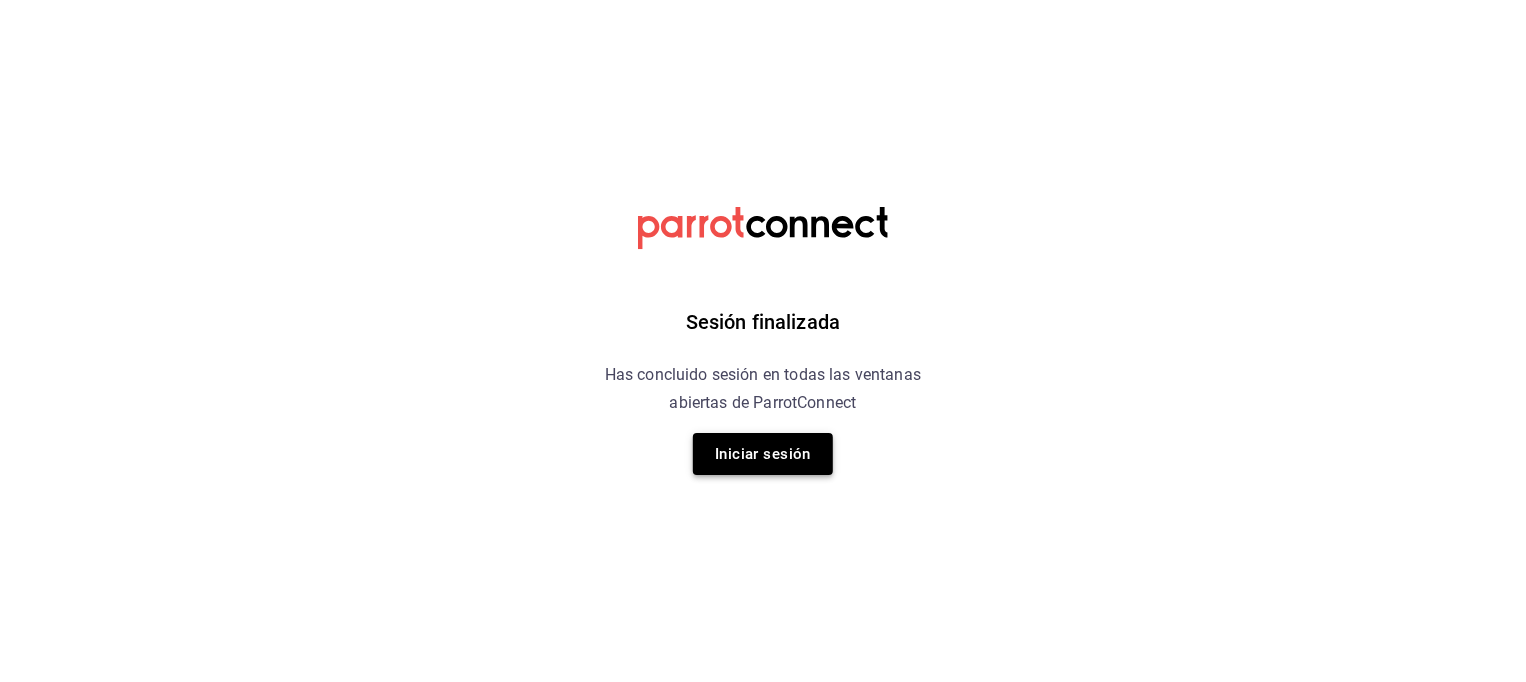 click on "Iniciar sesión" at bounding box center (763, 454) 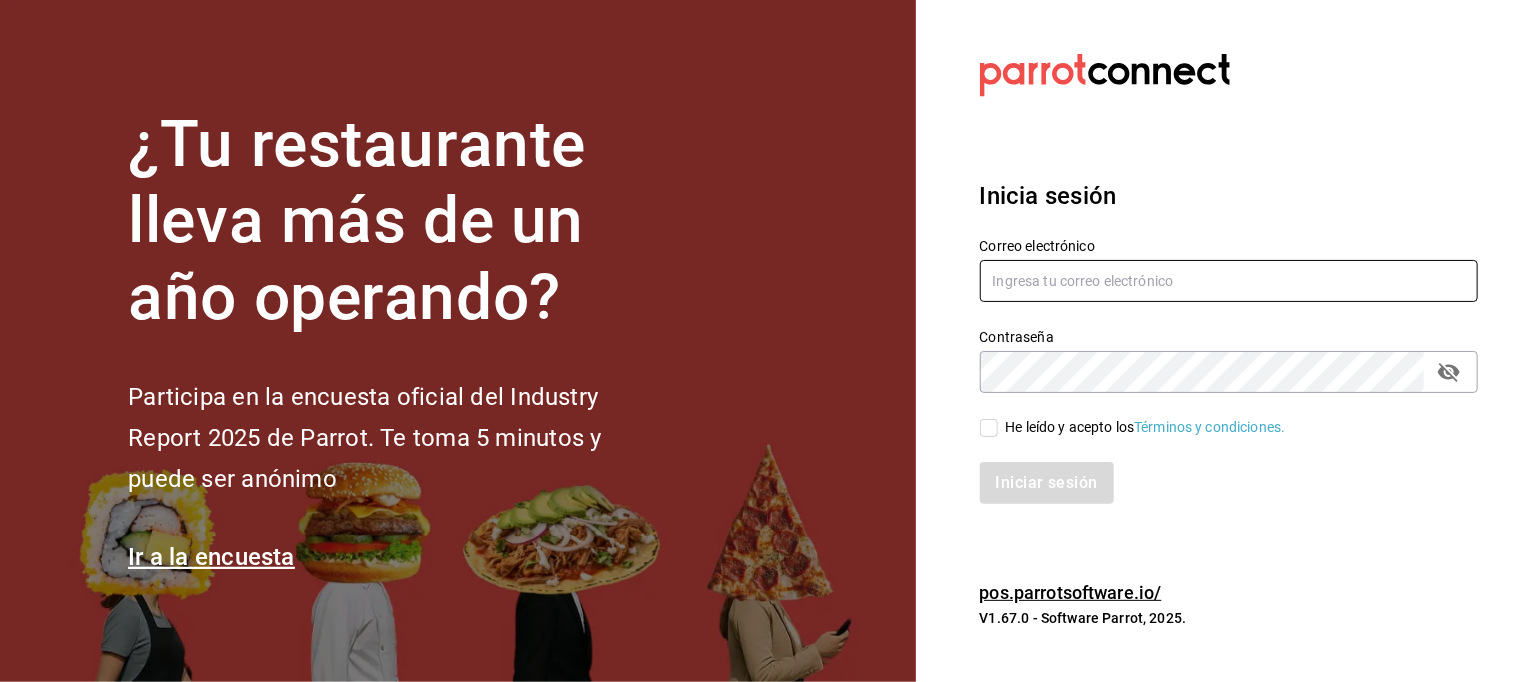 type on "[EMAIL]@[DOMAIN]" 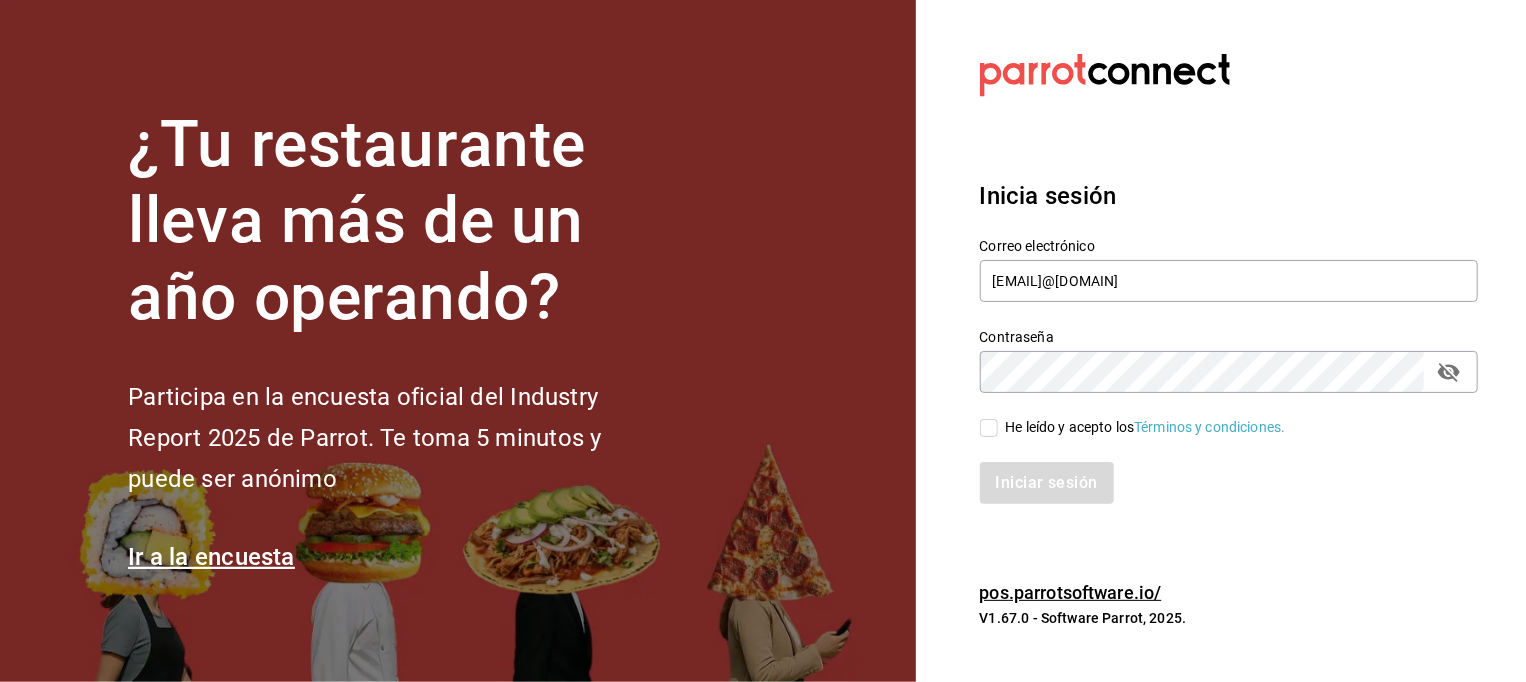 click on "He leído y acepto los  Términos y condiciones." at bounding box center (989, 428) 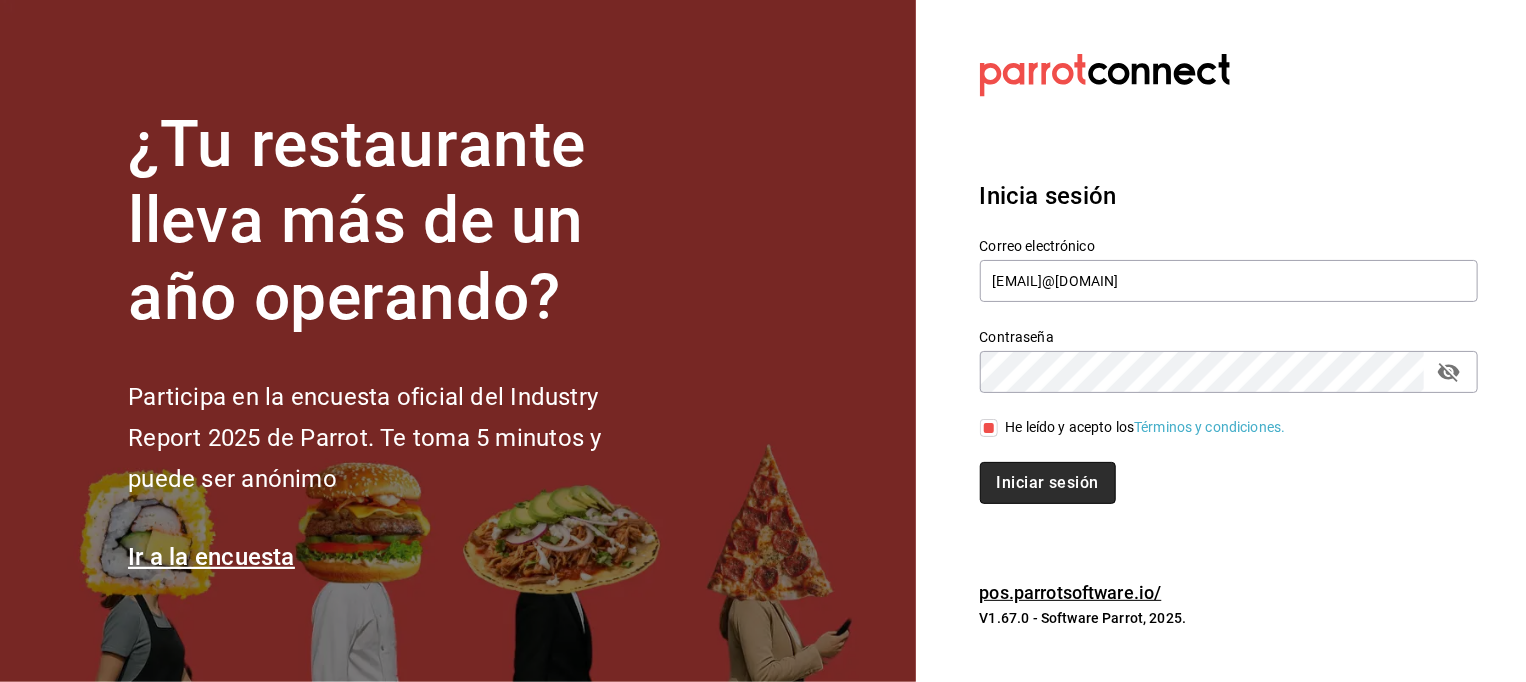 click on "Iniciar sesión" at bounding box center [1048, 483] 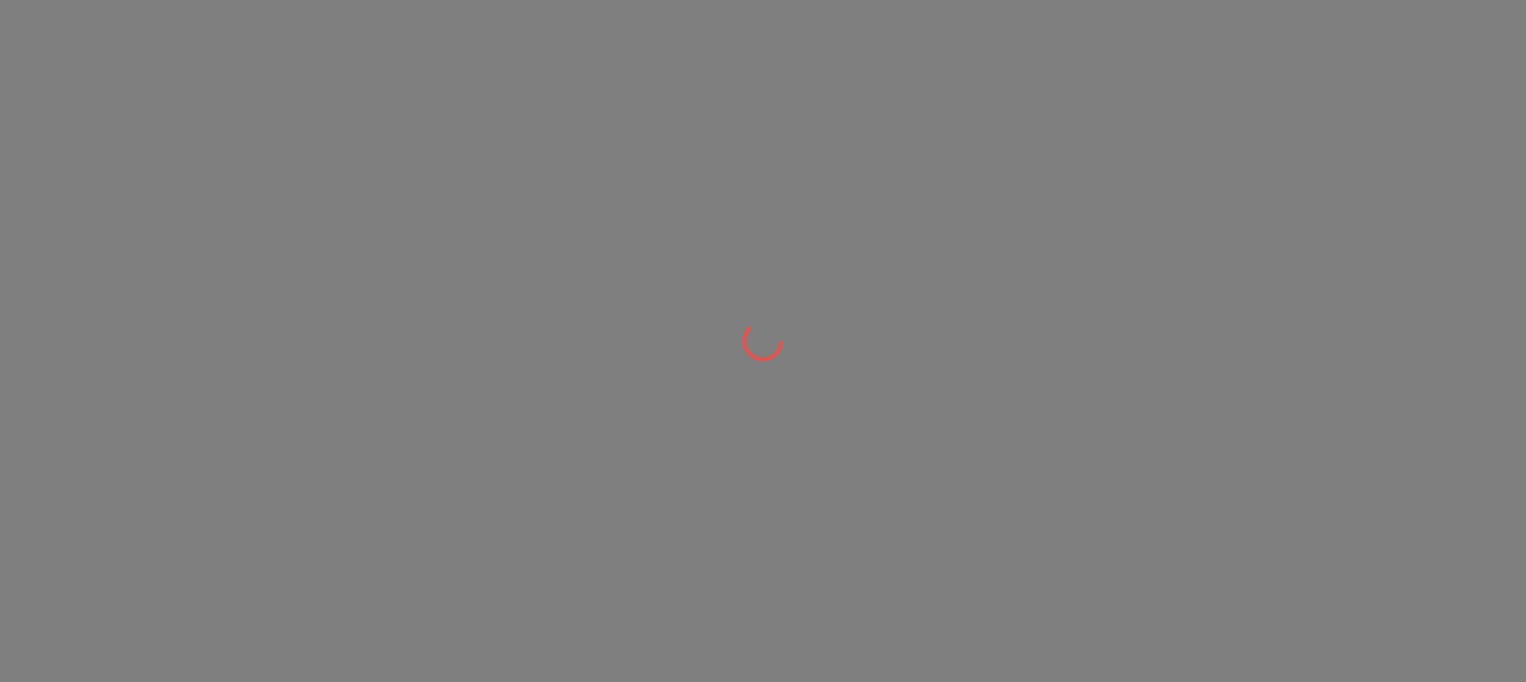 scroll, scrollTop: 0, scrollLeft: 0, axis: both 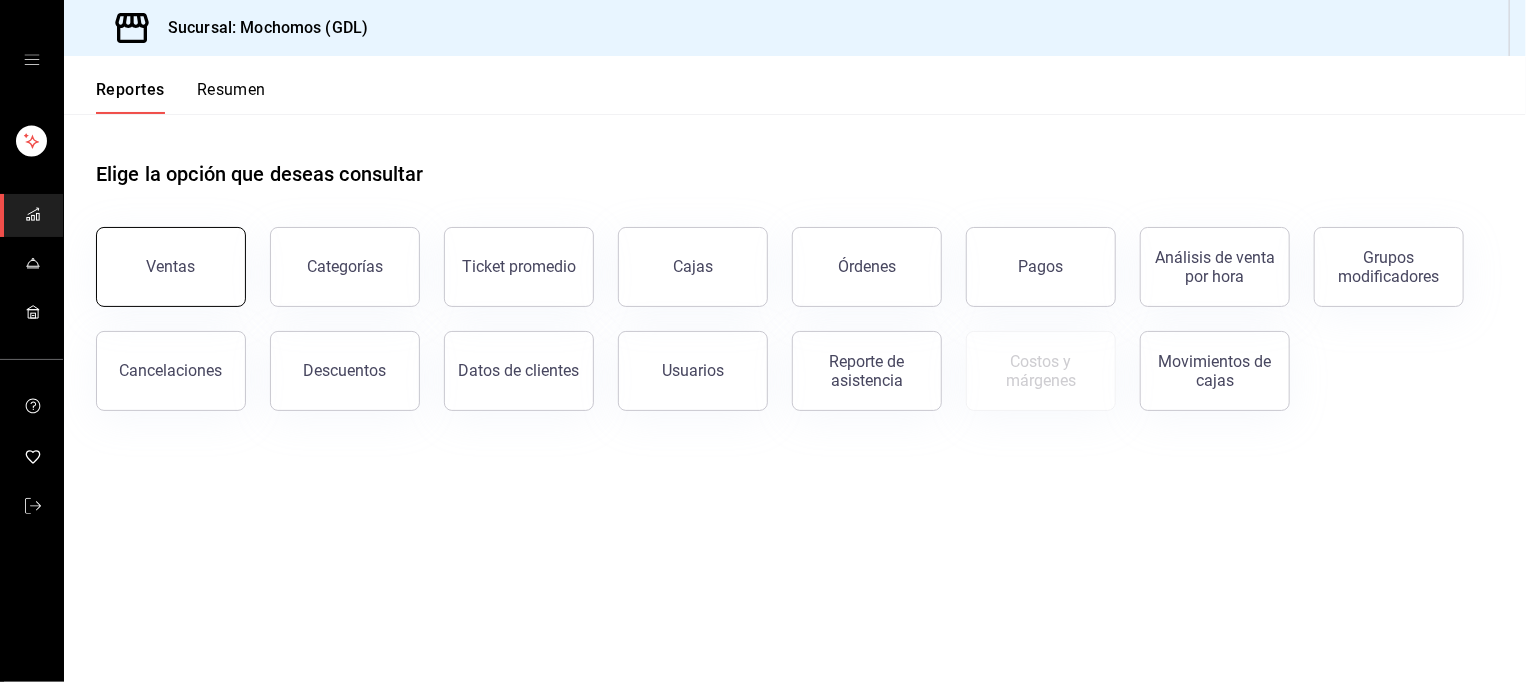 click on "Ventas" at bounding box center [171, 267] 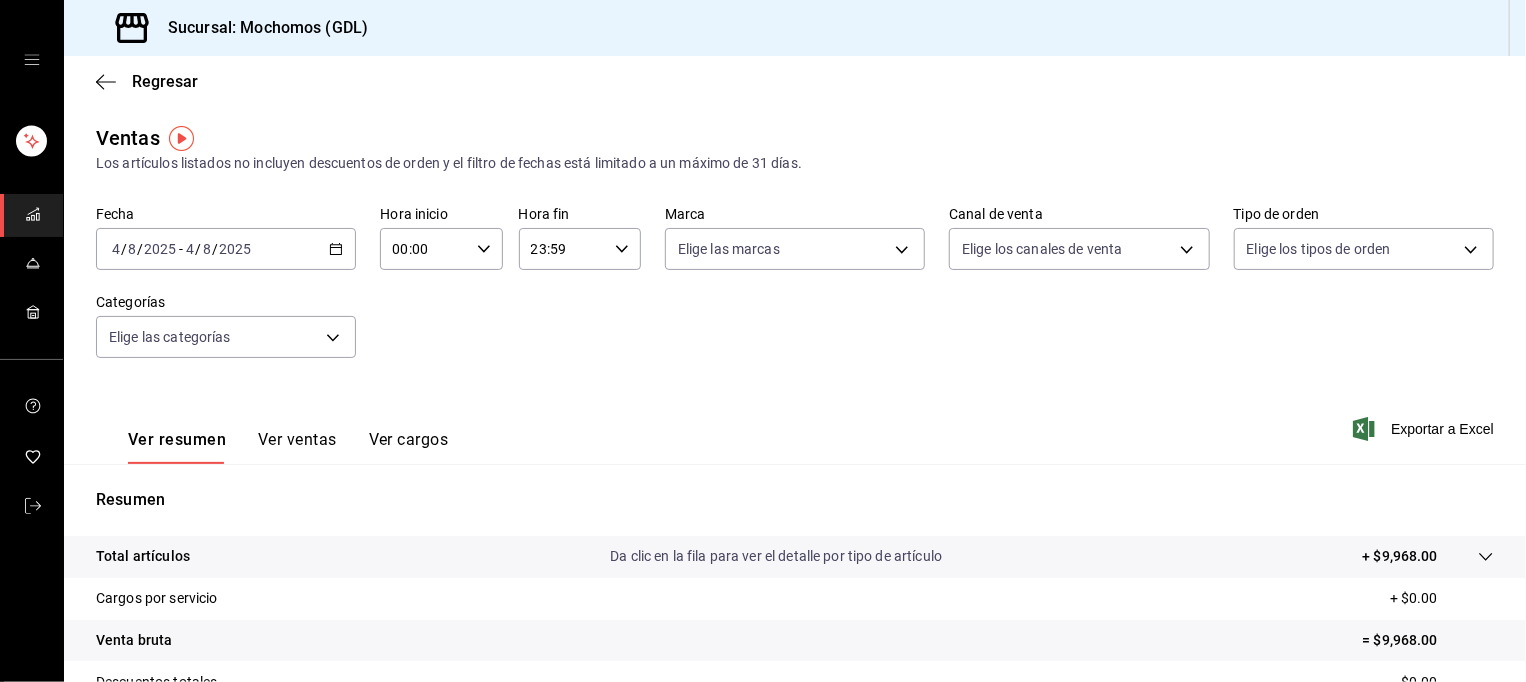 click 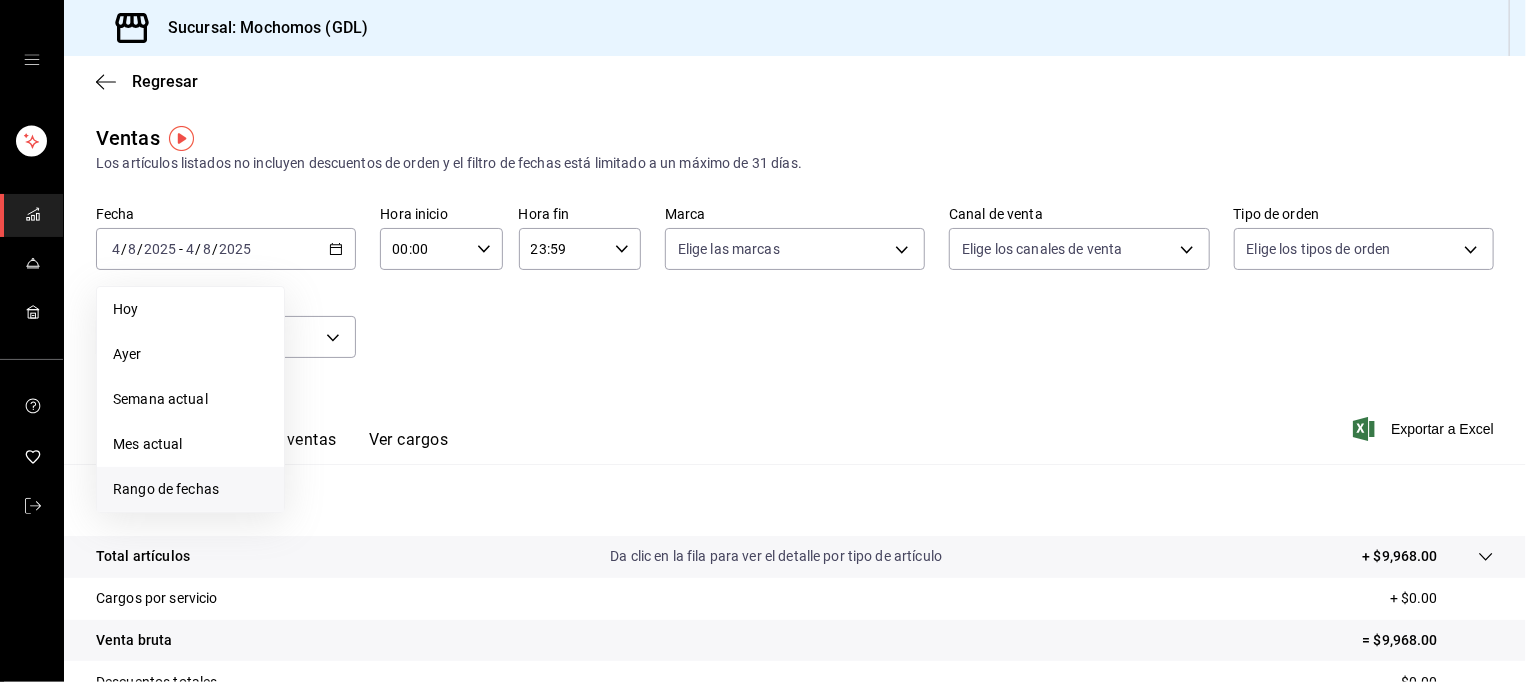 click on "Rango de fechas" at bounding box center (190, 489) 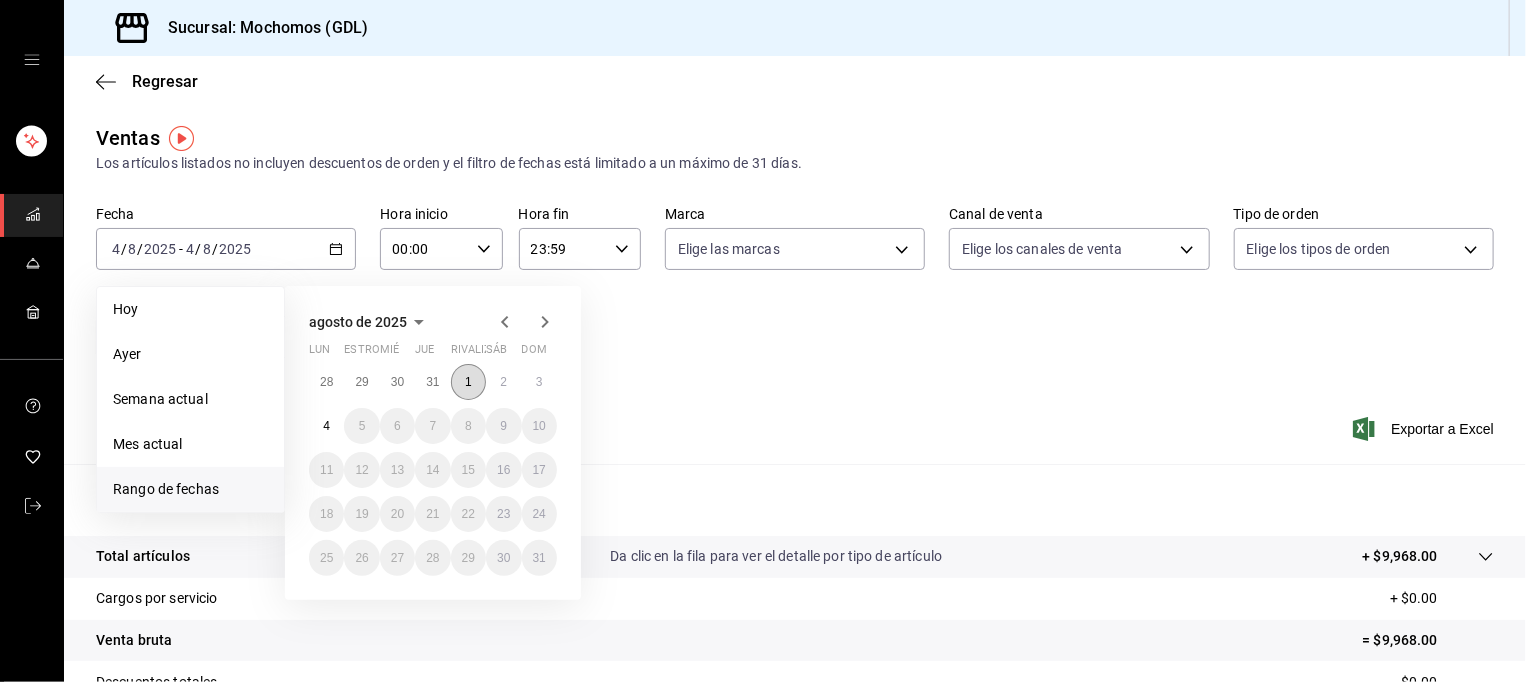 click on "1" at bounding box center [468, 382] 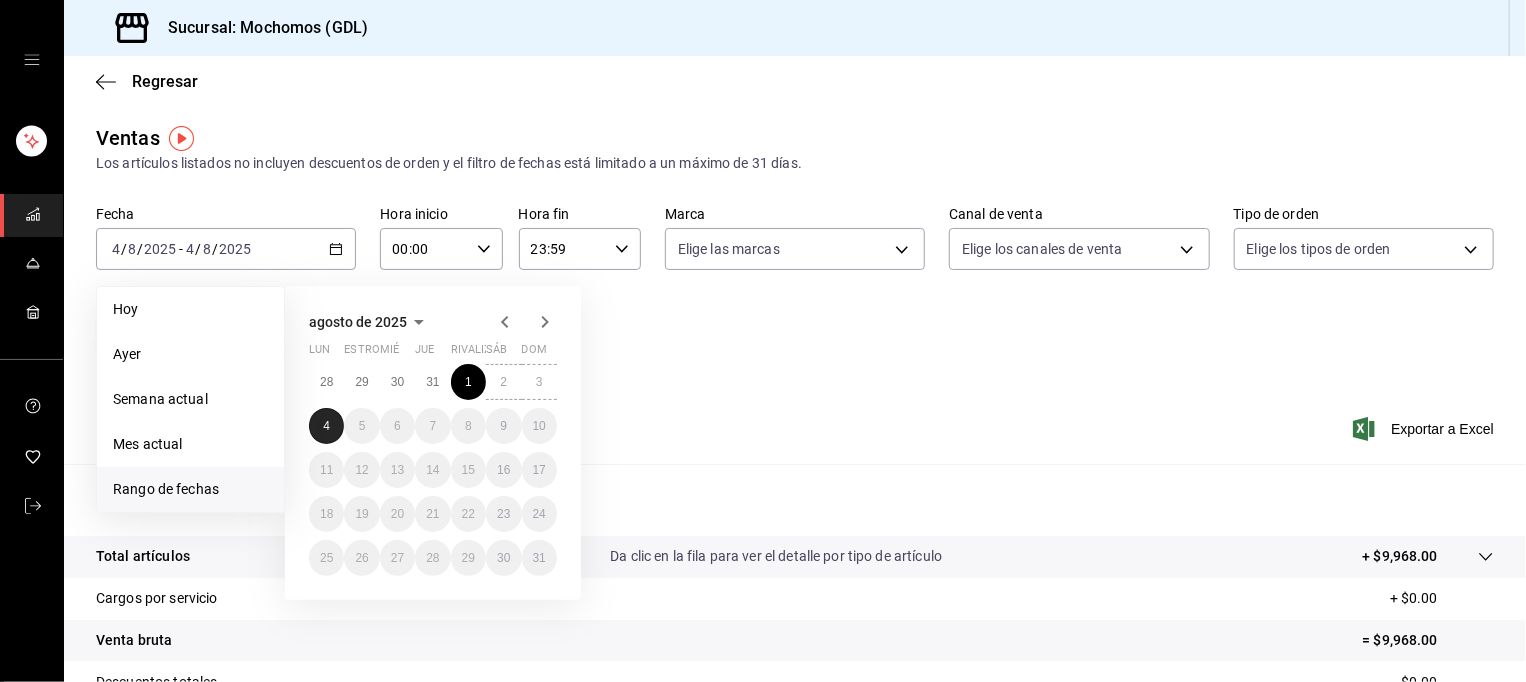 click on "4" at bounding box center [326, 426] 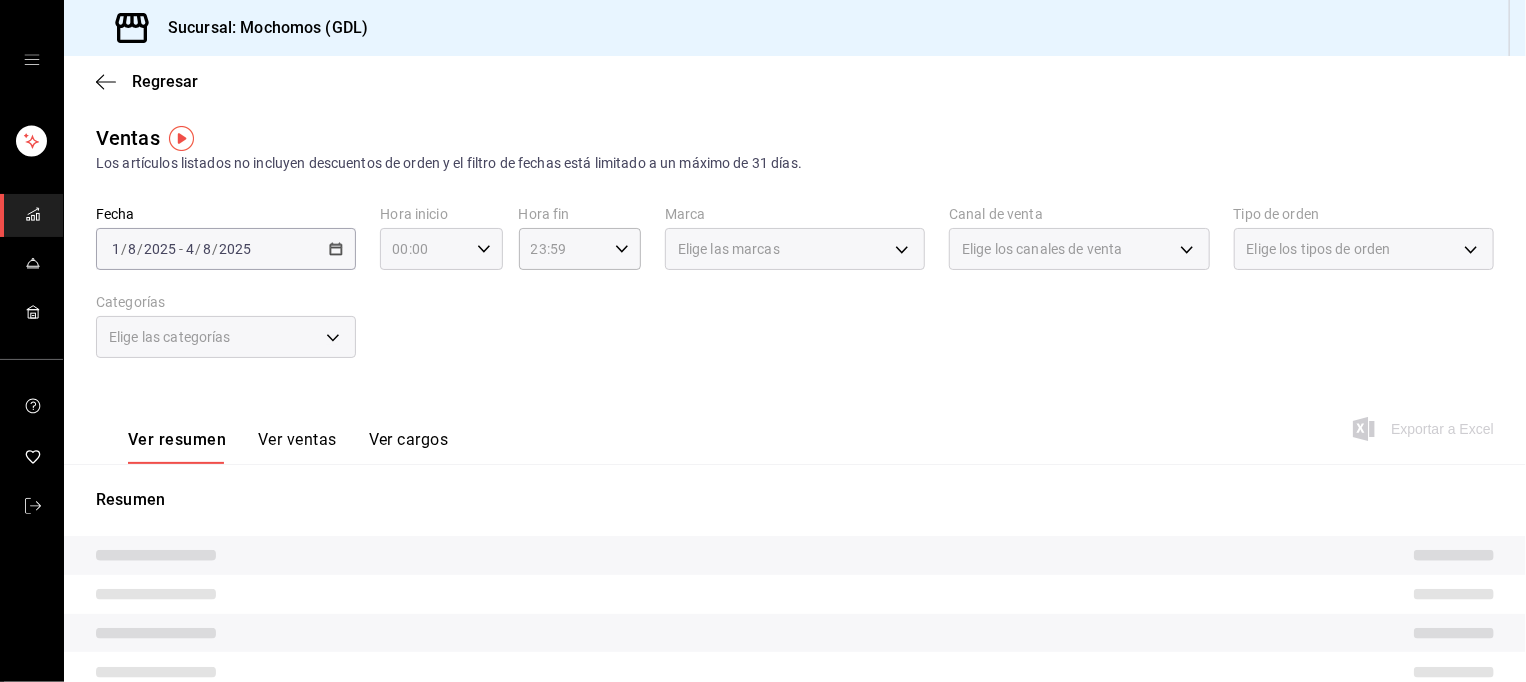 click 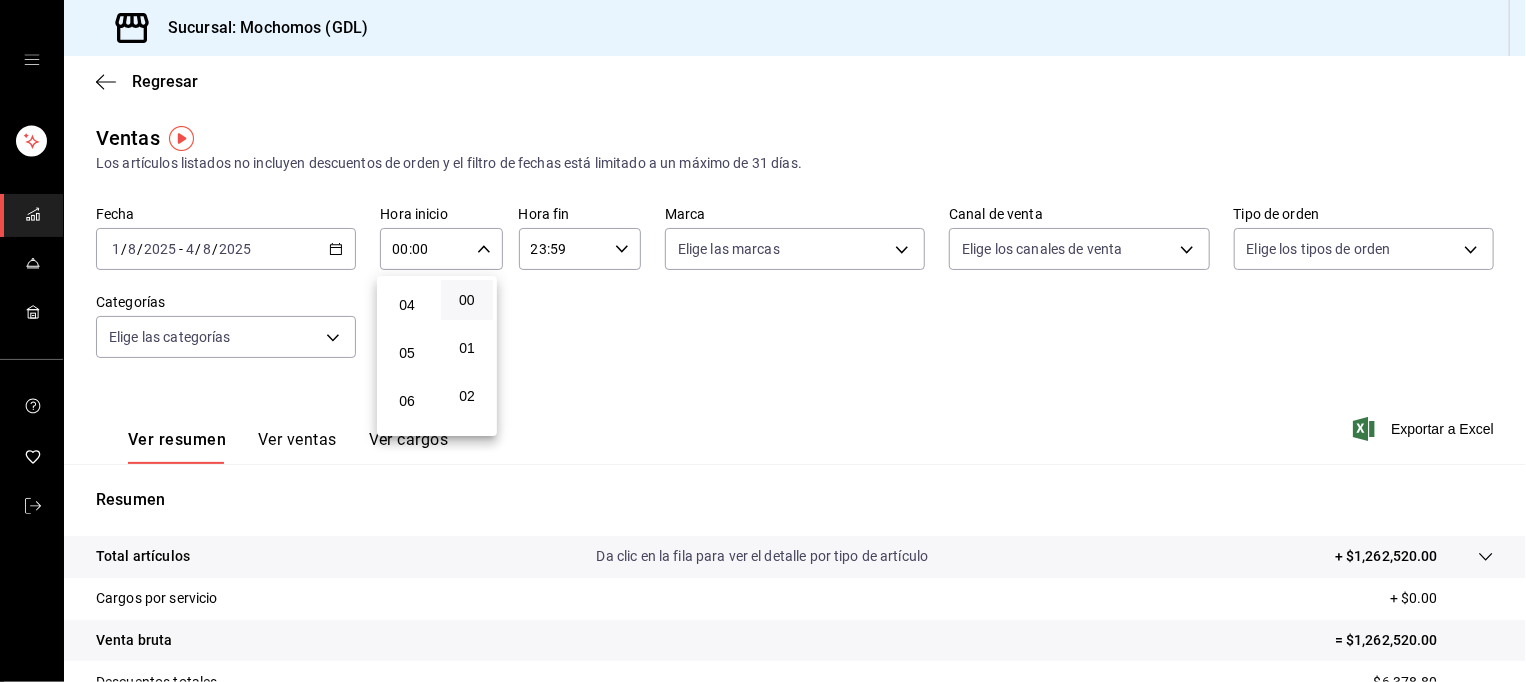 scroll, scrollTop: 190, scrollLeft: 0, axis: vertical 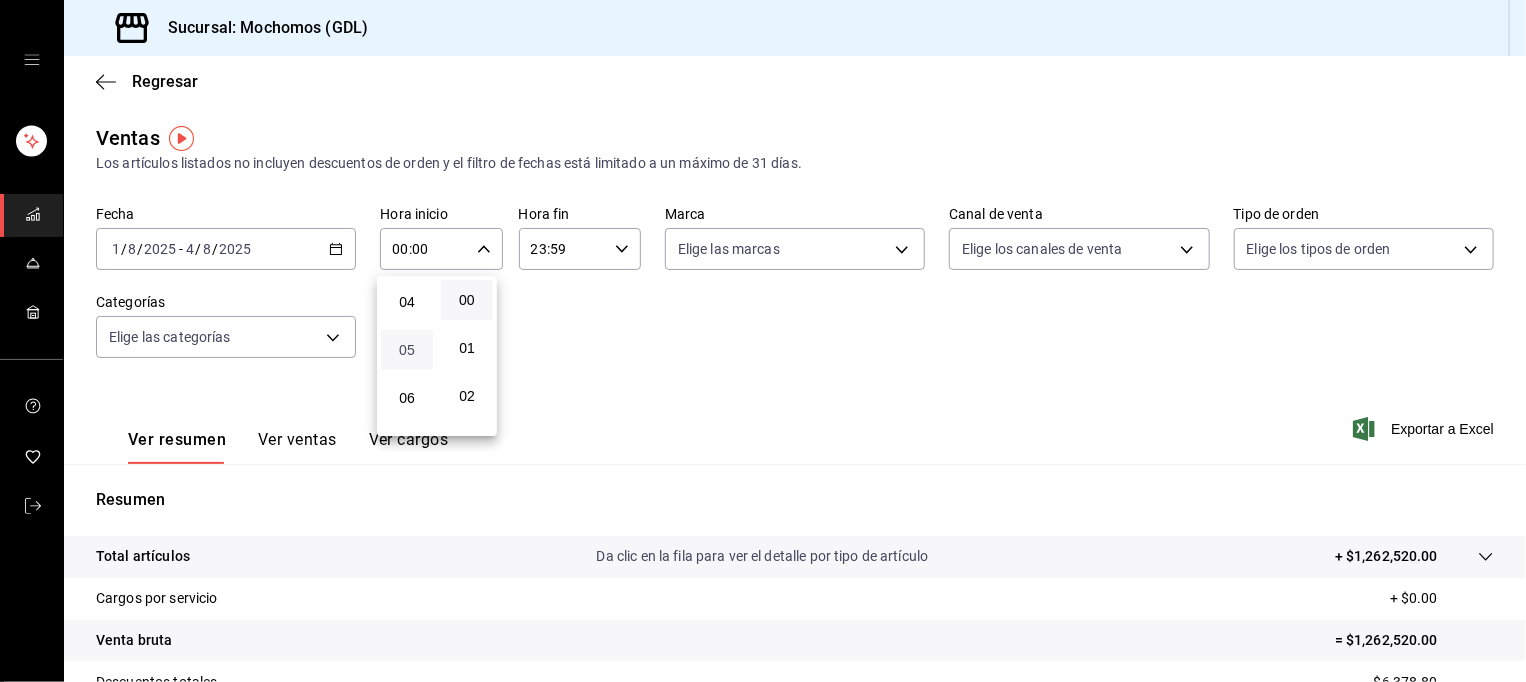 click on "05" at bounding box center [407, 350] 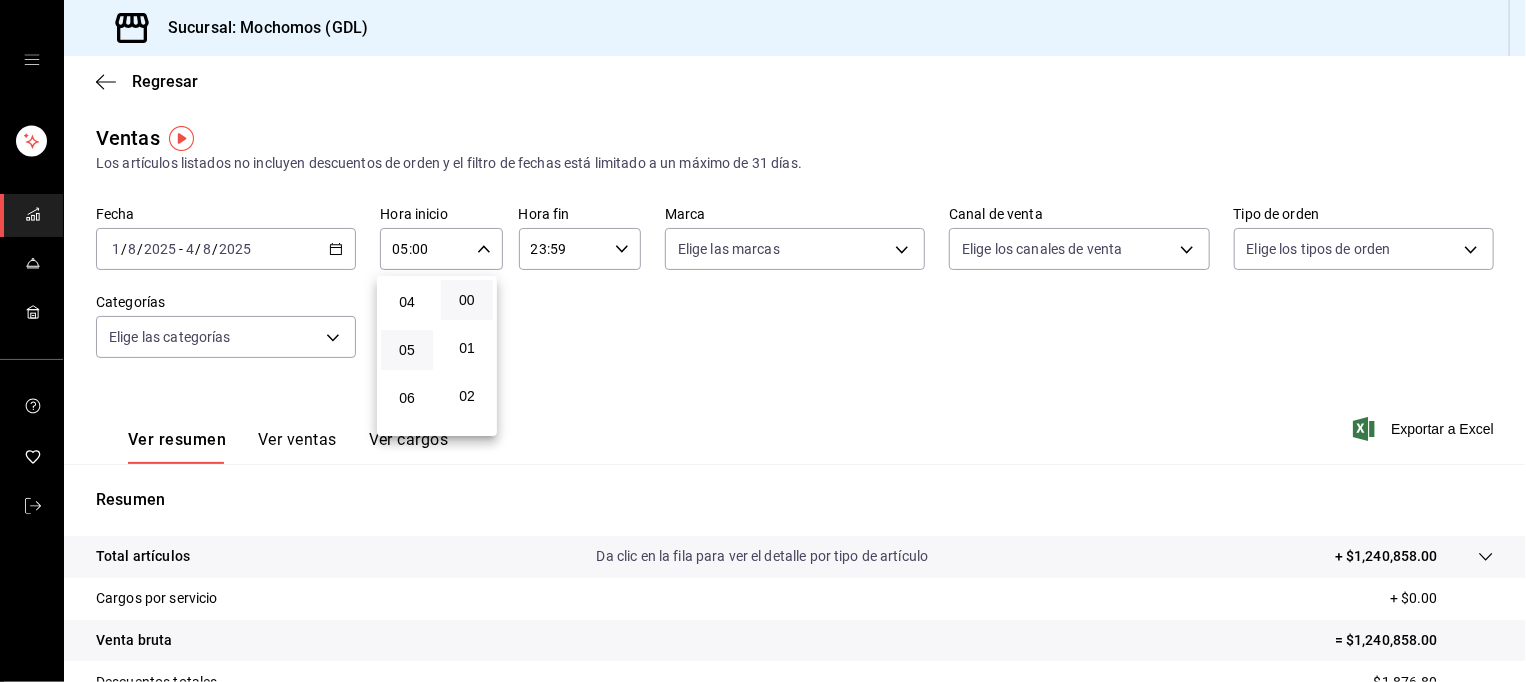 click at bounding box center [763, 341] 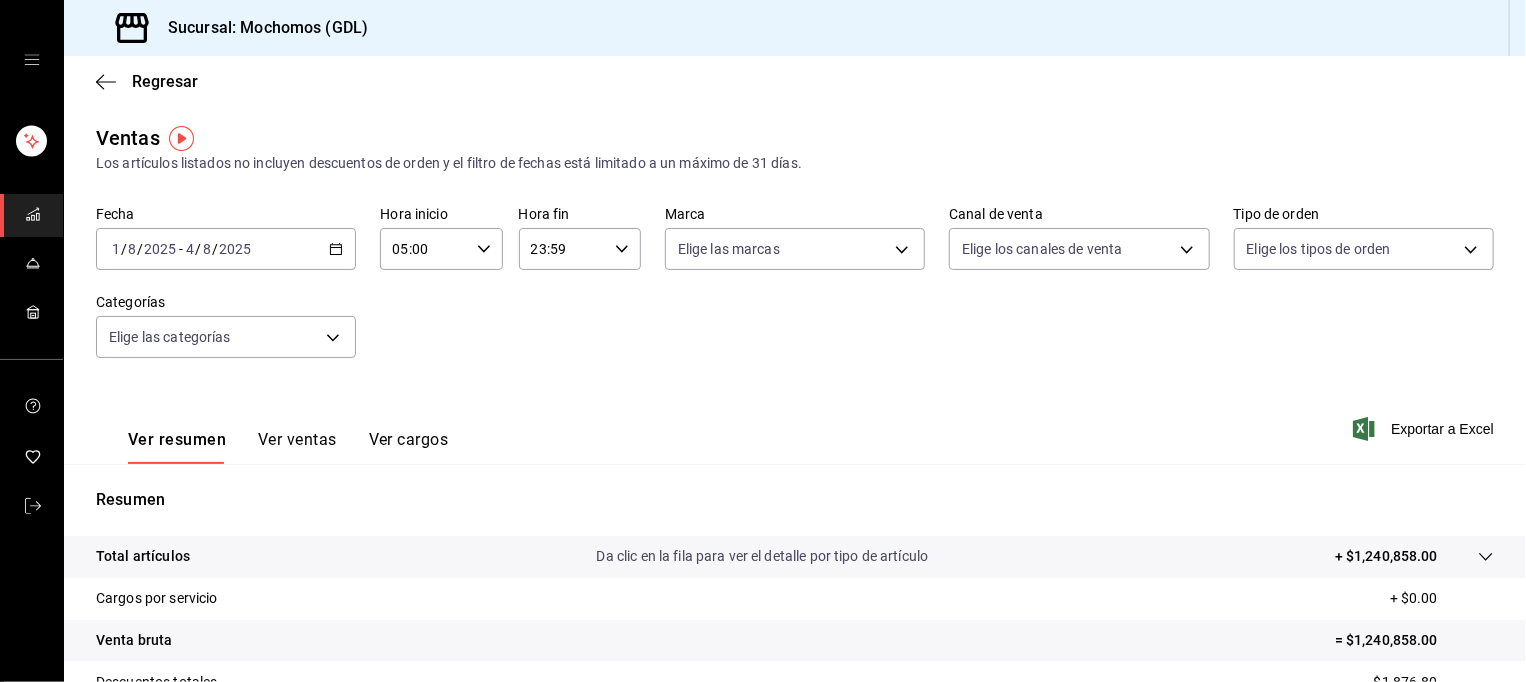 click 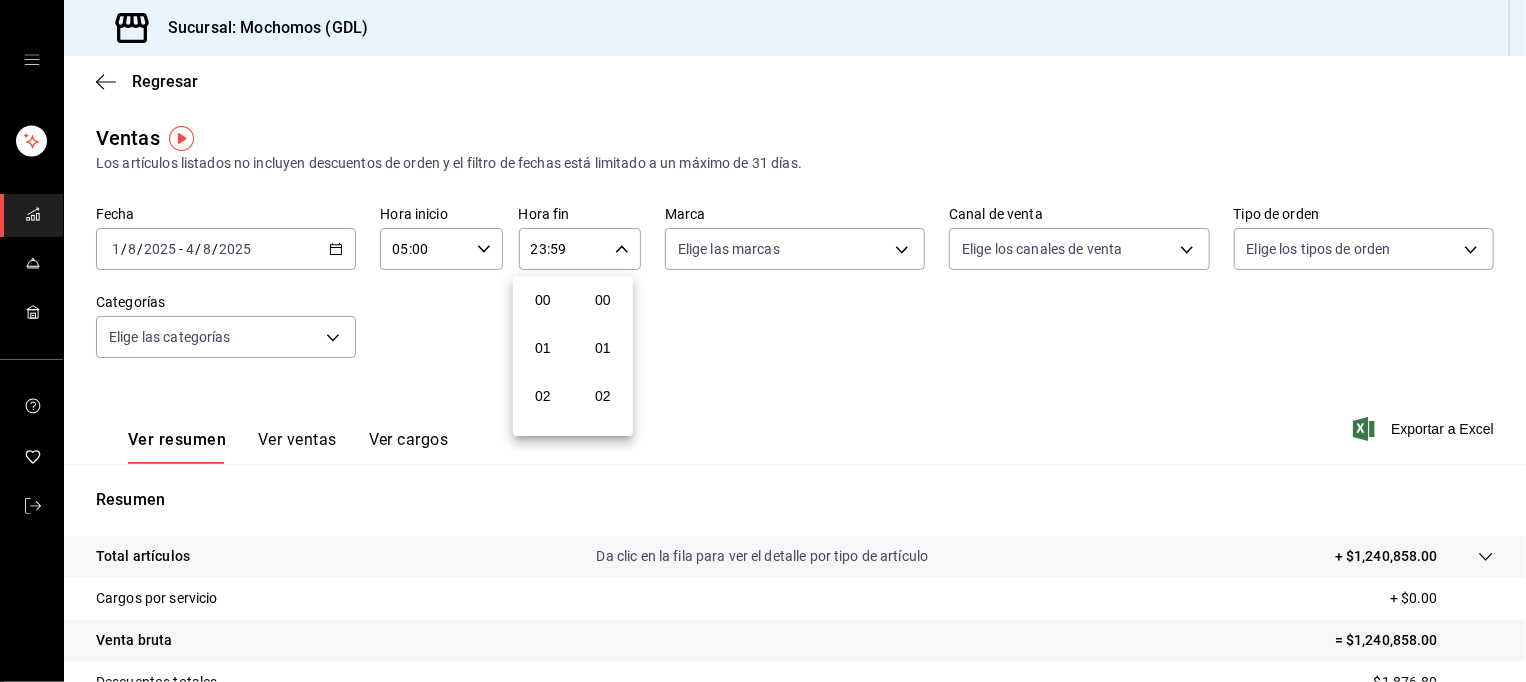 scroll, scrollTop: 1011, scrollLeft: 0, axis: vertical 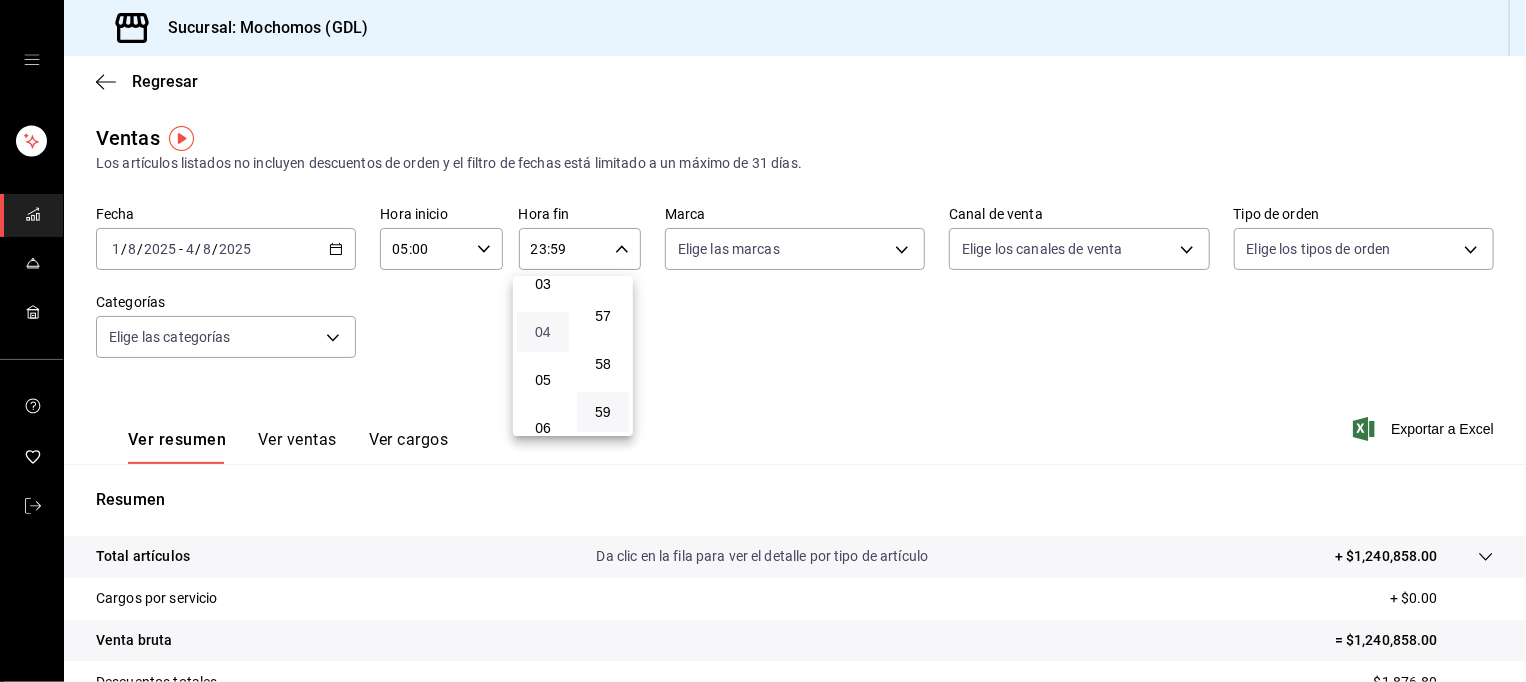 click on "04" at bounding box center (543, 332) 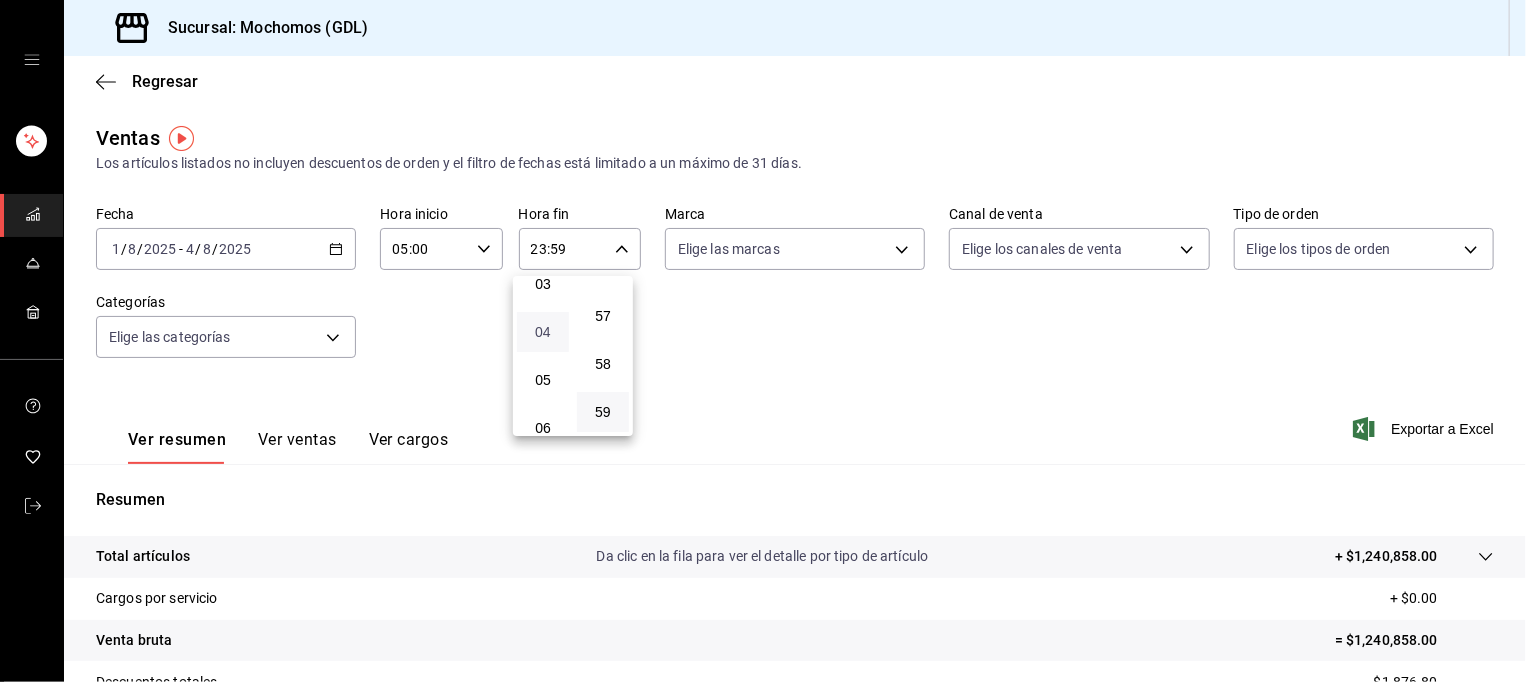 type on "04:59" 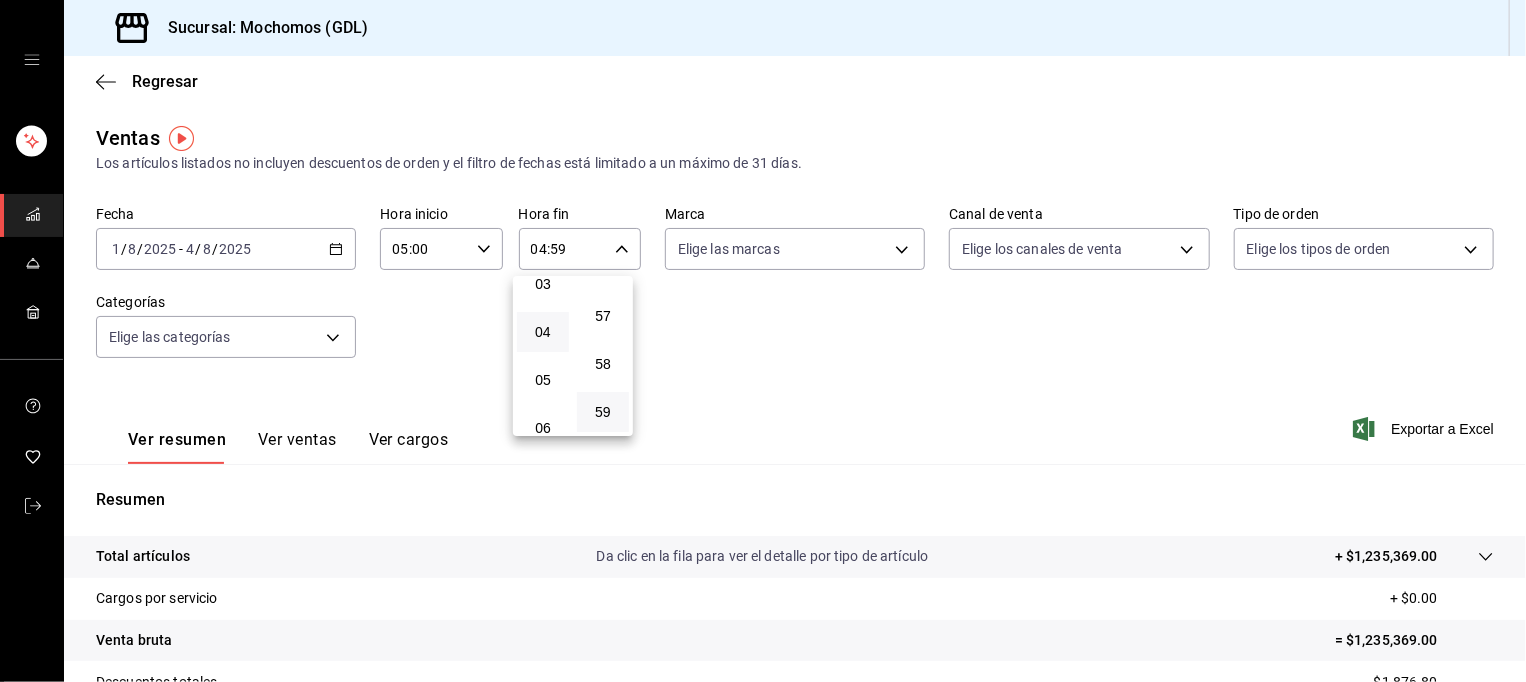 click at bounding box center (763, 341) 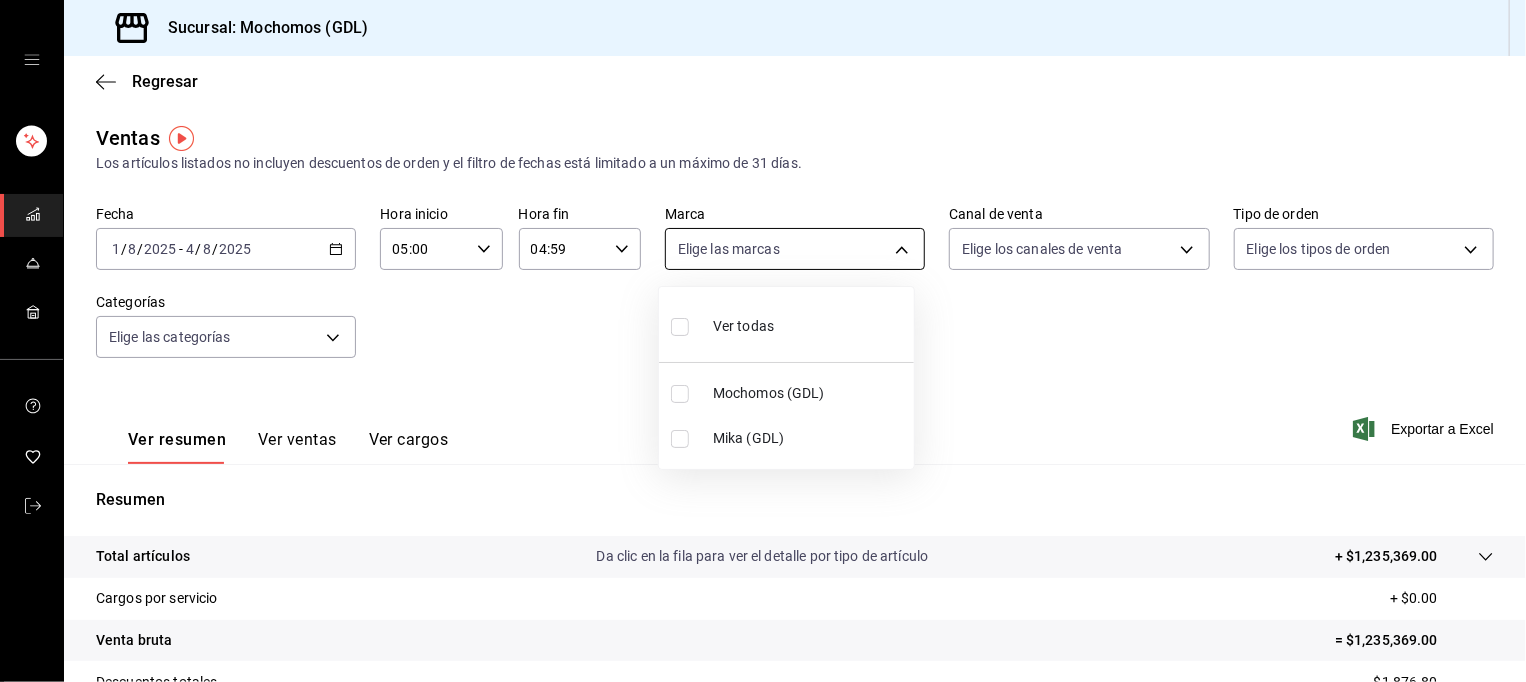 click on "Sucursal: Mochomos (GDL) Regresar Ventas Los artículos listados no incluyen descuentos de orden y el filtro de fechas está limitado a un máximo de 31 días. Fecha [DATE] [DATE] - [DATE] [DATE] Hora inicio 05:00 Hora inicio Hora fin 04:59 Hora fin Marca Elige las marcas Canal de venta Elige los canales de venta Tipo de orden Elige los tipos de orden Categorías Elige las categorías Ver resumen Ver ventas Ver cargos Exportar a Excel Resumen Total artículos Da clic en la fila para ver el detalle por tipo de artículo + $1,235,369.00 Cargos por servicio + $0.00 Venta bruta = $1,235,369.00 Descuentos totales - $1,876.80 Certificados de regalo - $10,866.00 Venta total = $1,222,626.20 Impuestos - 168.638,10 dólares Venta neta = $1,053,988.10 GANA 1 MES GRATIS EN TU SUSCRIPCIÓN AQUÍ Ver video tutorial Ir a video Visitar centro de ayuda ([PHONE]) [EMAIL] Visitar centro de ayuda ([PHONE]) [EMAIL] Ver todas Mochomos (GDL) Mika (GDL)" at bounding box center [763, 341] 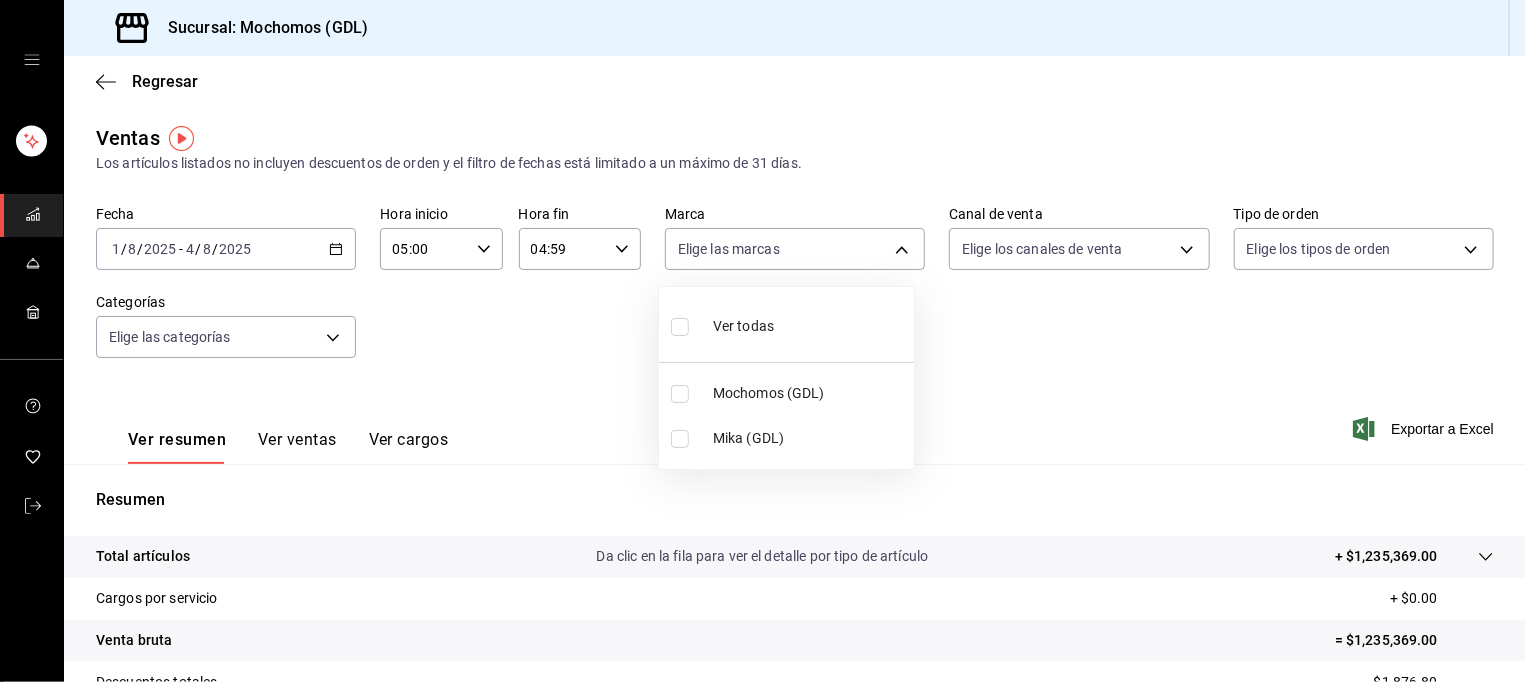 click on "Mochomos (GDL)" at bounding box center [809, 393] 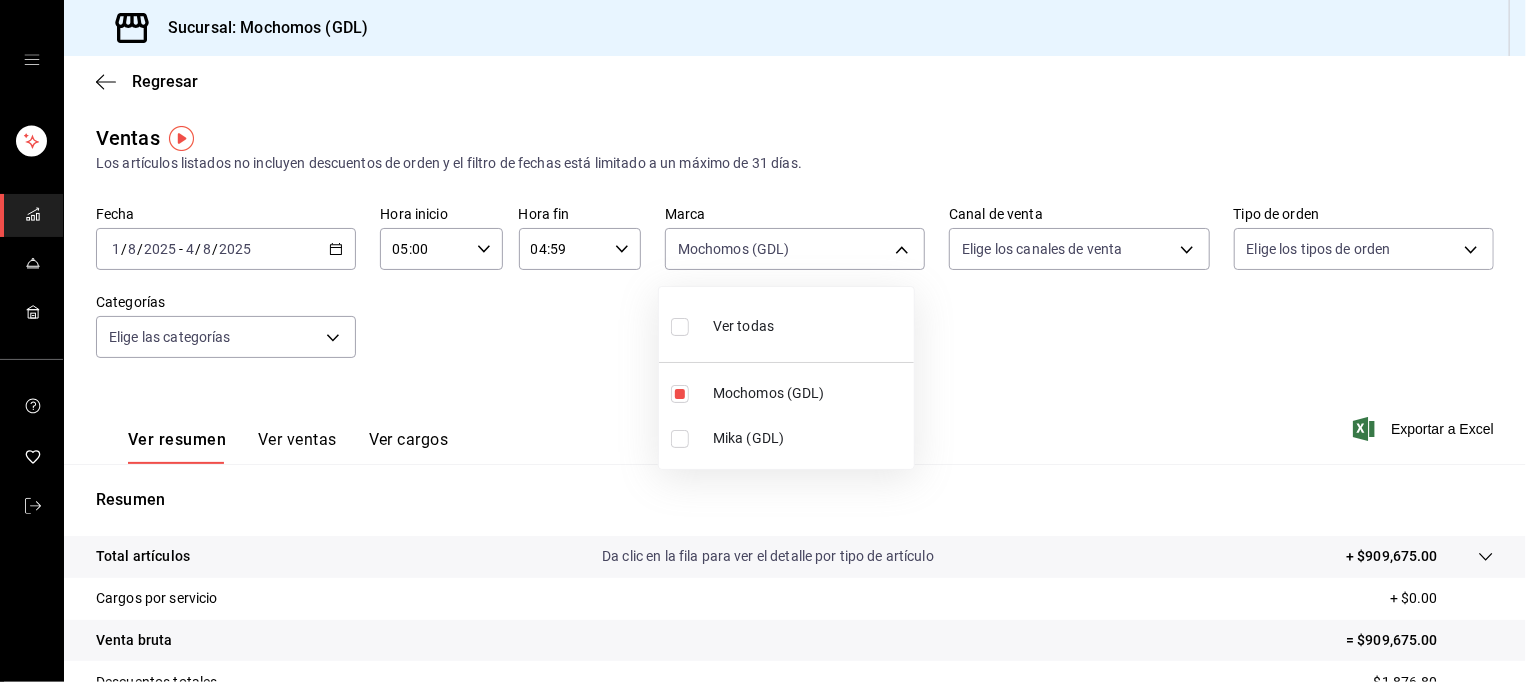 click at bounding box center [763, 341] 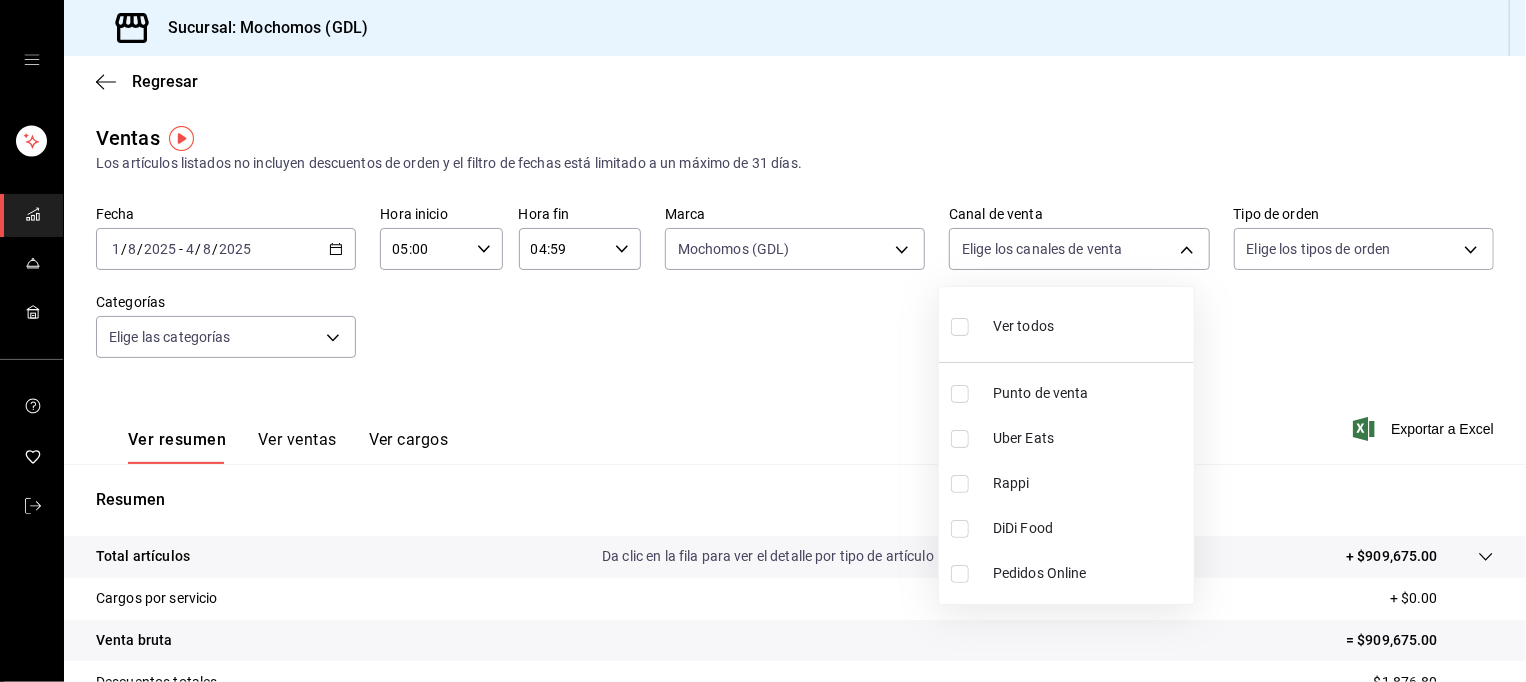 click on "Sucursal: Mochomos (GDL) Regresar Ventas Los artículos listados no incluyen descuentos de orden y el filtro de fechas está limitado a un máximo de 31 días. Fecha [DATE] [DATE] - [DATE] [DATE] Hora inicio 05:00 Hora inicio Hora fin 04:59 Hora fin Marca Mochomos (GDL) [UUID] Canal de venta Elige los canales de venta Tipo de orden Elige los tipos de orden Categorías Elige las categorías Ver resumen Ver ventas Ver cargos Exportar a Excel Resumen Total artículos Da clic en la fila para ver el detalle por tipo de artículo + $909,675.00 Cargos por servicio + $0.00 Venta bruta = $909,675.00 Descuentos totales - $1,876.80 Certificados de regalo - $7,935.00 Venta total = $899,863.20 Impuestos - $124,119.06 Venta neta = 775.744,14 dólares GANA 1 MES GRATIS EN TU SUSCRIPCIÓN AQUÍ Ver video tutorial Ir a video Visitar centro de ayuda ([PHONE]) [EMAIL] Visitar centro de ayuda ([PHONE]) [EMAIL] Ver todas Punto de venta" at bounding box center [763, 341] 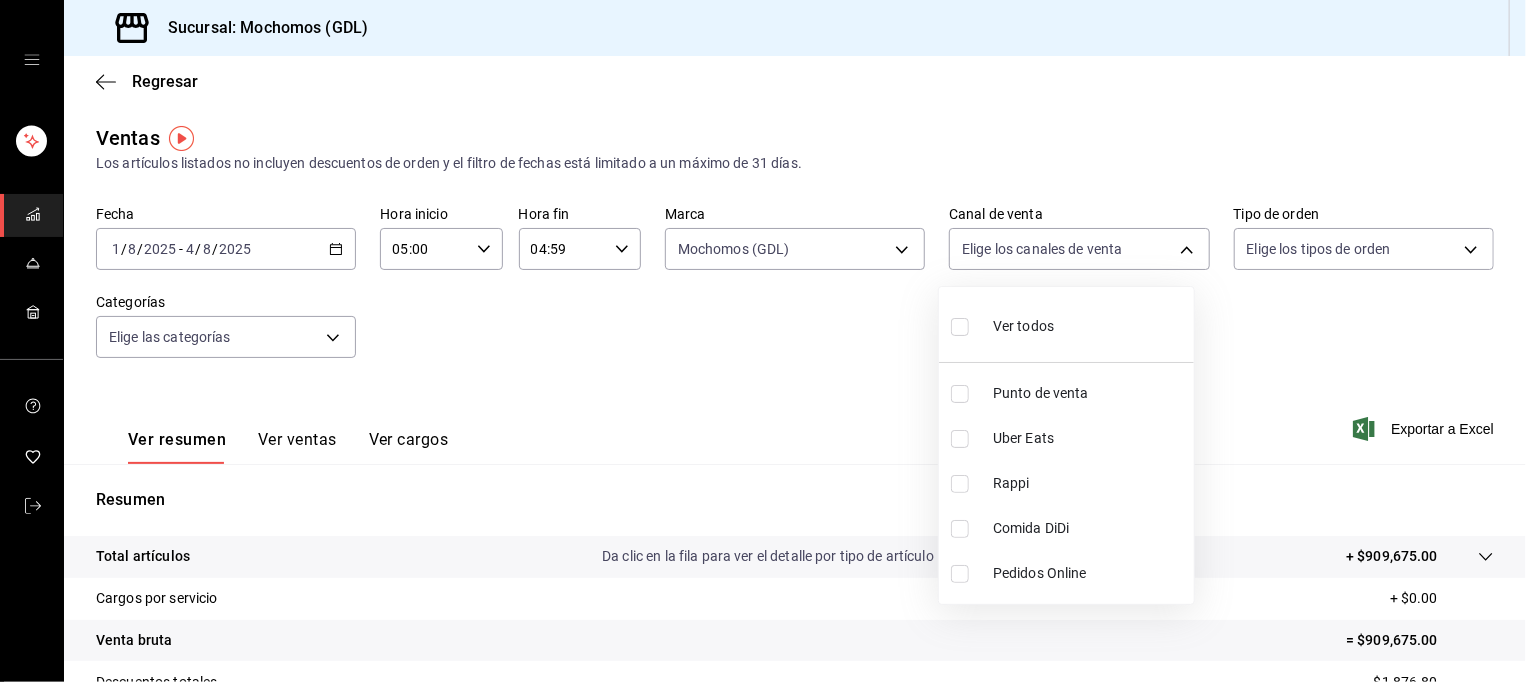 click on "Ver todos" at bounding box center (1023, 326) 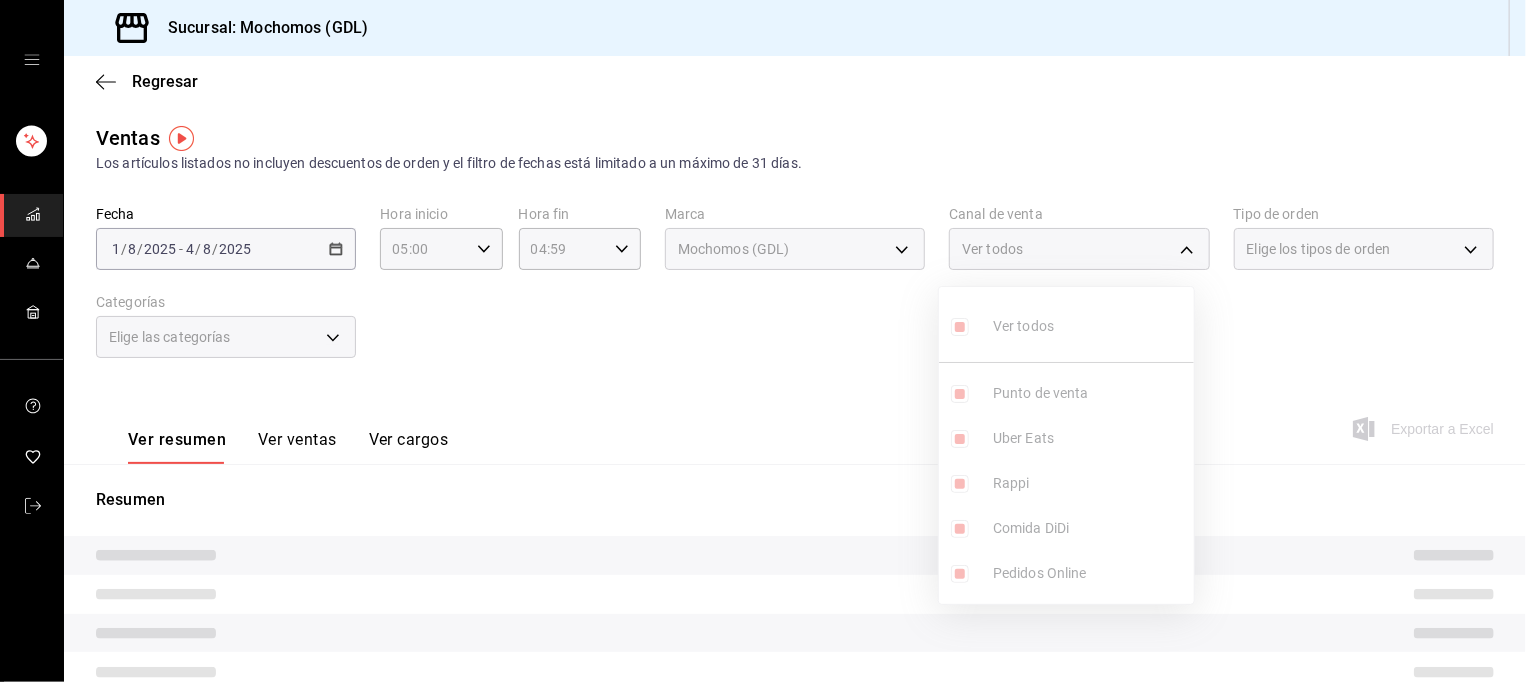 click at bounding box center (763, 341) 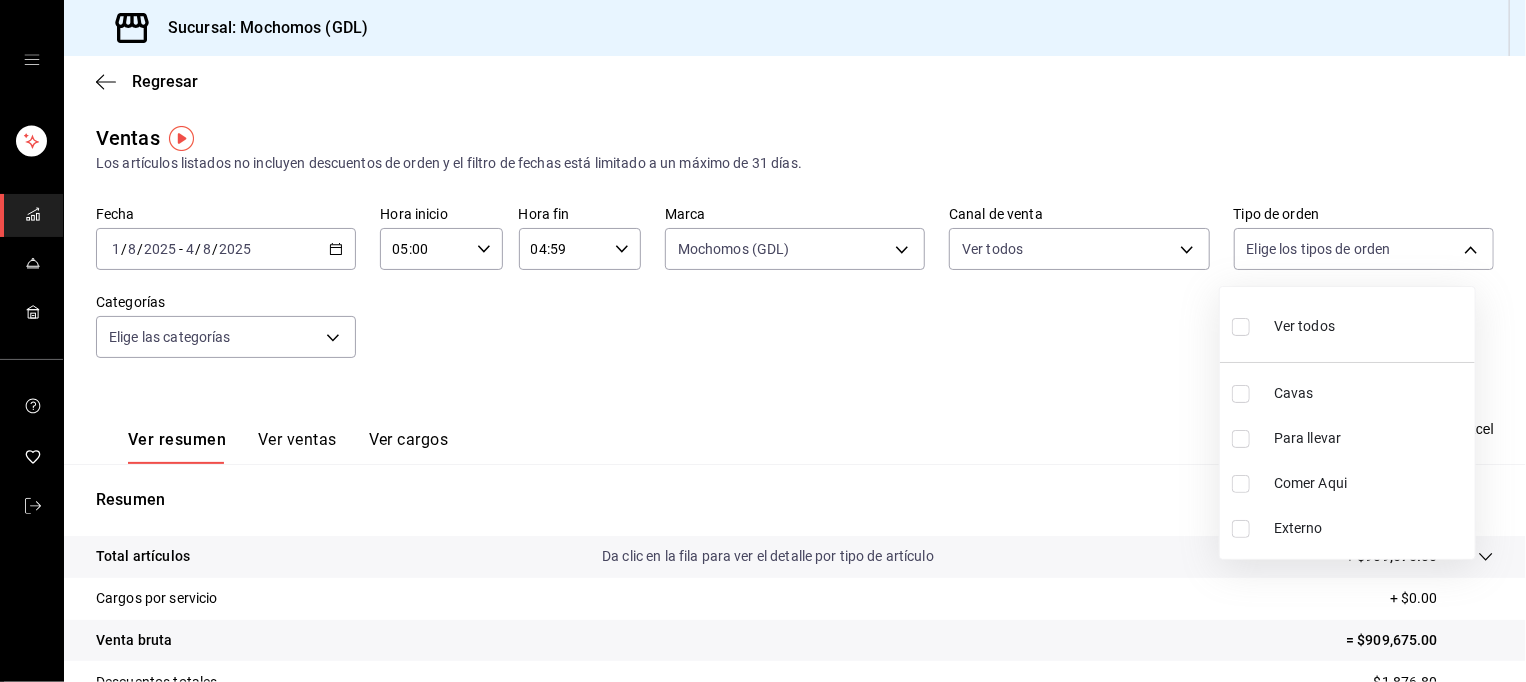 click on "Sucursal: Mochomos (GDL) Regresar Ventas Los artículos listados no incluyen descuentos de orden y el filtro de fechas está limitado a un máximo de 31 días. Fecha [DATE] [DATE] - [DATE] [DATE] Hora inicio 05:00 Hora inicio Hora fin 04:59 Hora fin Marca Mochomos (GDL) [UUID] Canal de venta Elige los canales de venta Tipo de orden Elige los tipos de orden Categorías Elige las categorías Ver resumen Ver ventas Ver cargos Exportar a Excel Resumen Total artículos Da clic en la fila para ver el detalle por tipo de artículo + $909,675.00 Cargos por servicio + $0.00 Venta bruta = $909,675.00 Descuentos totales - $1,876.80 Certificados de regalo - $7,935.00 Venta total = $899,863.20 Impuestos - $124,119.06 Venta neta = 775.744,14 dólares GANA 1 MES GRATIS EN TU SUSCRIPCIÓN AQUÍ Ver video tutorial Ir a video Visitar centro de ayuda ([PHONE]) [EMAIL] Visitar centro de ayuda ([PHONE]) [EMAIL]" at bounding box center [763, 341] 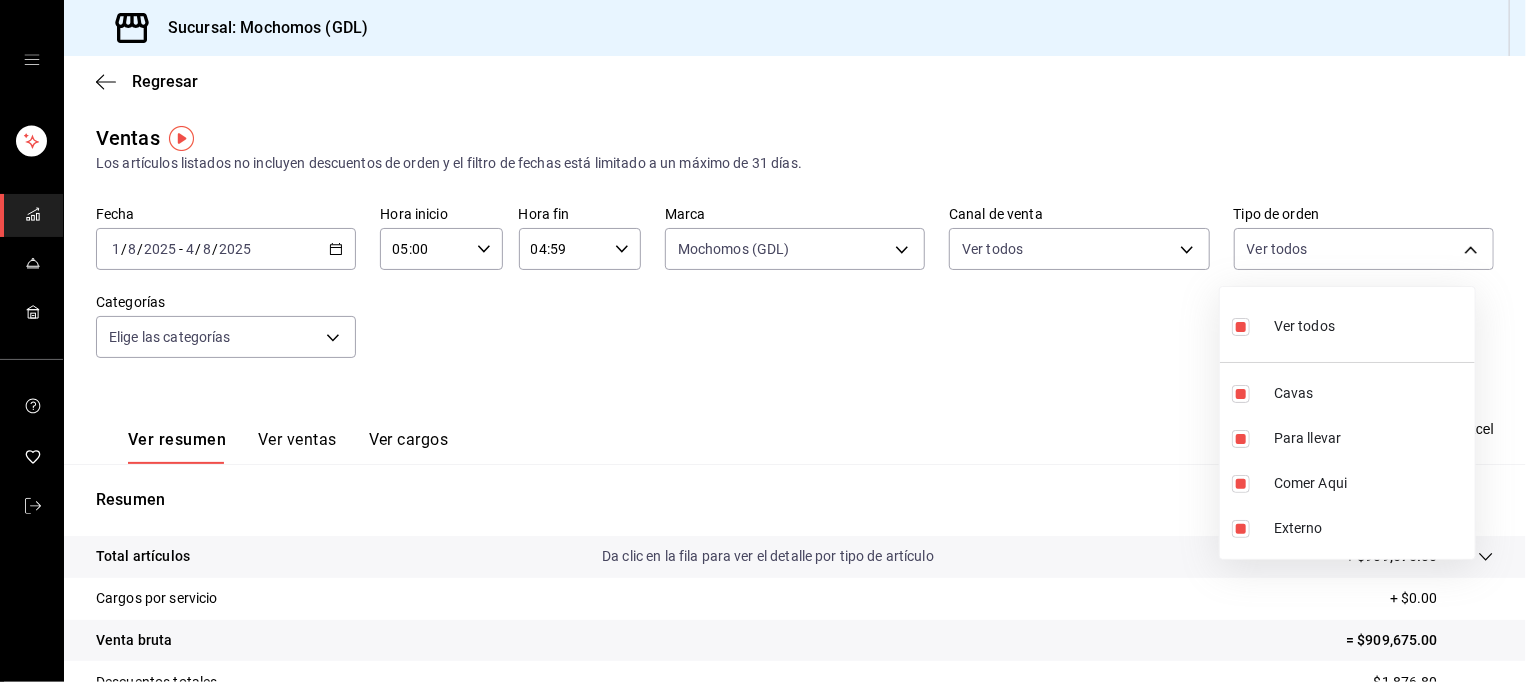click at bounding box center (763, 341) 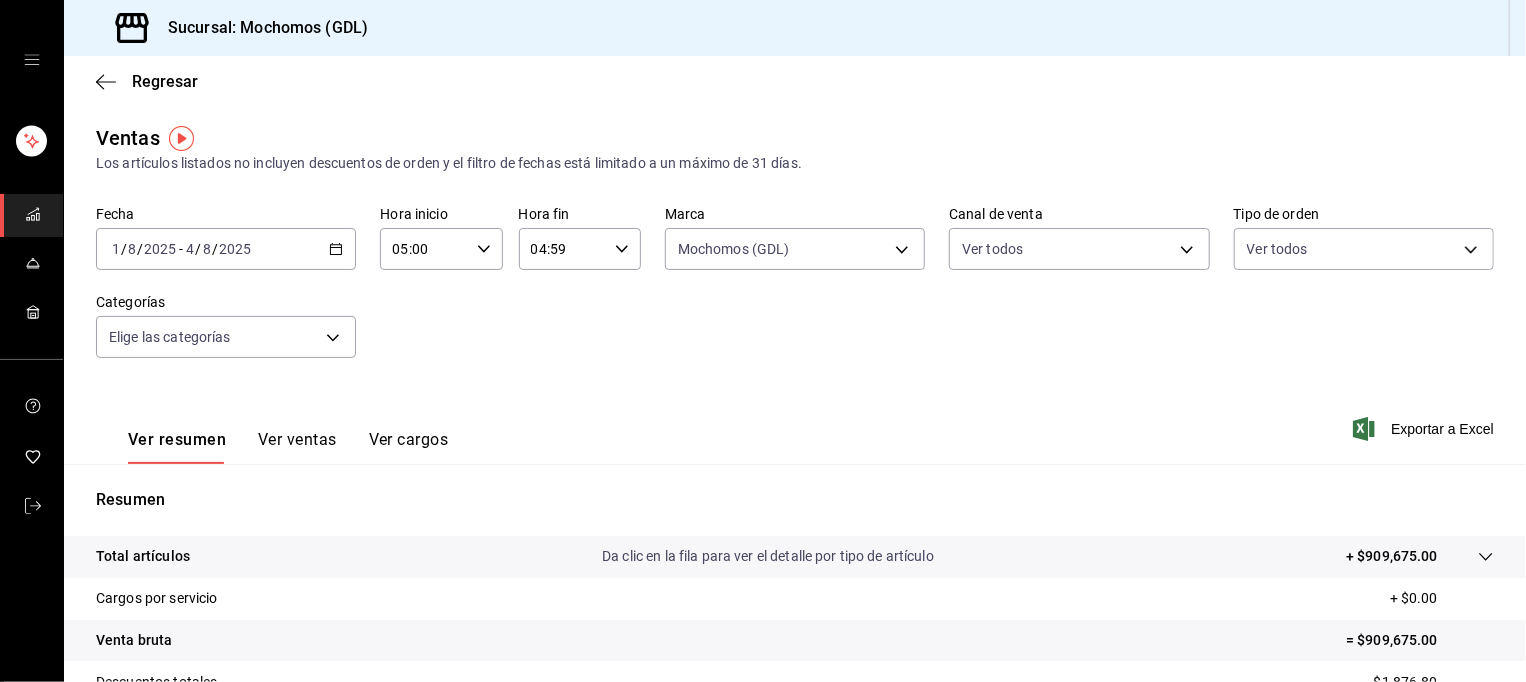 click on "Sucursal: Mochomos (GDL) Regresar Ventas Los artículos listados no incluyen descuentos de orden y el filtro de fechas está limitado a un máximo de 31 días. Fecha [DATE] [DATE] - [DATE] [DATE] Hora inicio 05:00 Hora inicio Hora fin 04:59 Hora fin Marca Mochomos (GDL) [UUID] Canal de venta Ver todos PARROT,UBER_EATS,RAPPI,DIDI_FOOD,ONLINE Tipo de orden Ver todos [UUID],[UUID],[UUID],EXTERNAL Categorías Elige las categorías Ver resumen Ver ventas Ver cargos Exportar a Excel Resumen Total artículos Da clic en la fila para ver el detalle por tipo de artículo + $909,675.00 Cargos por servicio + $0.00 Venta bruta = $909,675.00 Descuentos totales - $1,876.80 Certificados de regalo - $7,935.00 Venta total = $899,863.20 Impuestos - $124,119.06 Venta neta = 775.744,14 dólares GANA 1 MES GRATIS EN TU SUSCRIPCIÓN AQUÍ Ver video tutorial Ir a video Visitar centro de ayuda" at bounding box center (763, 341) 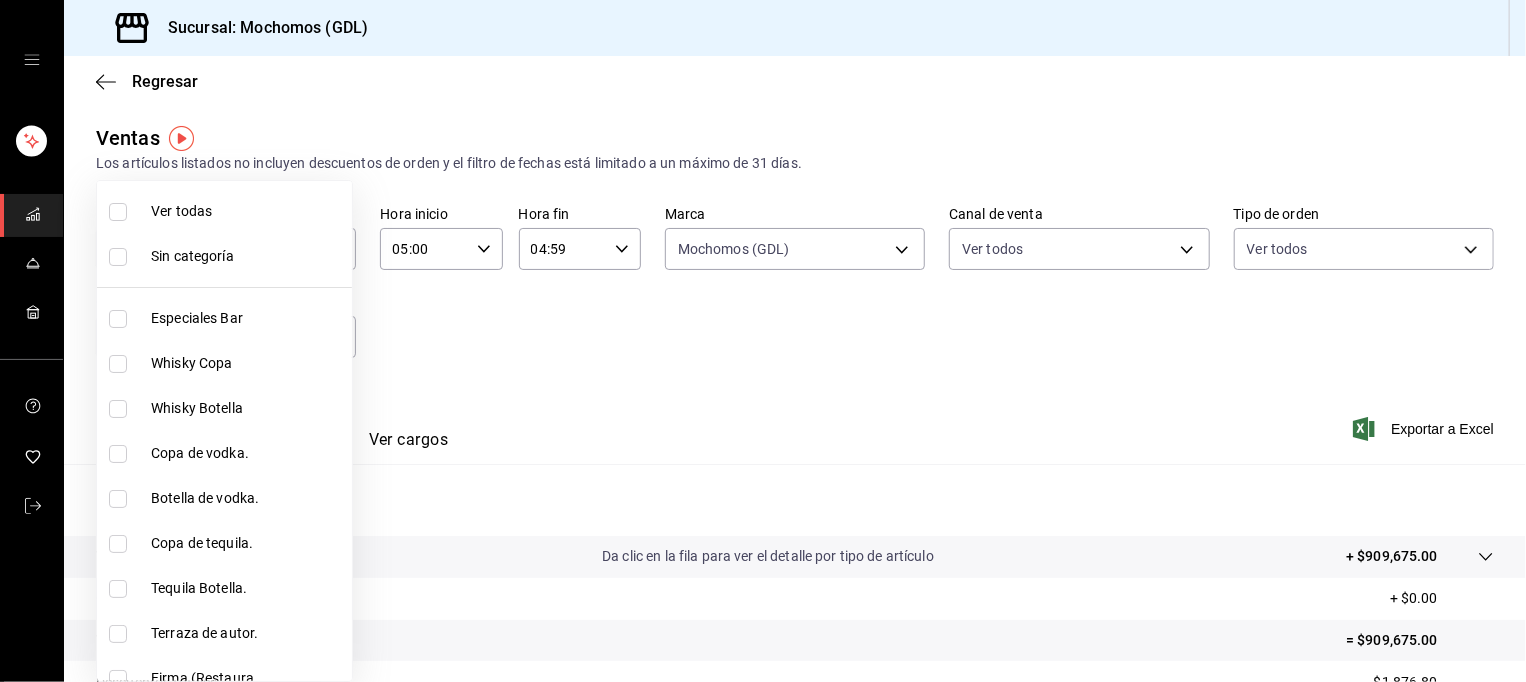 click on "Ver todas" at bounding box center [224, 211] 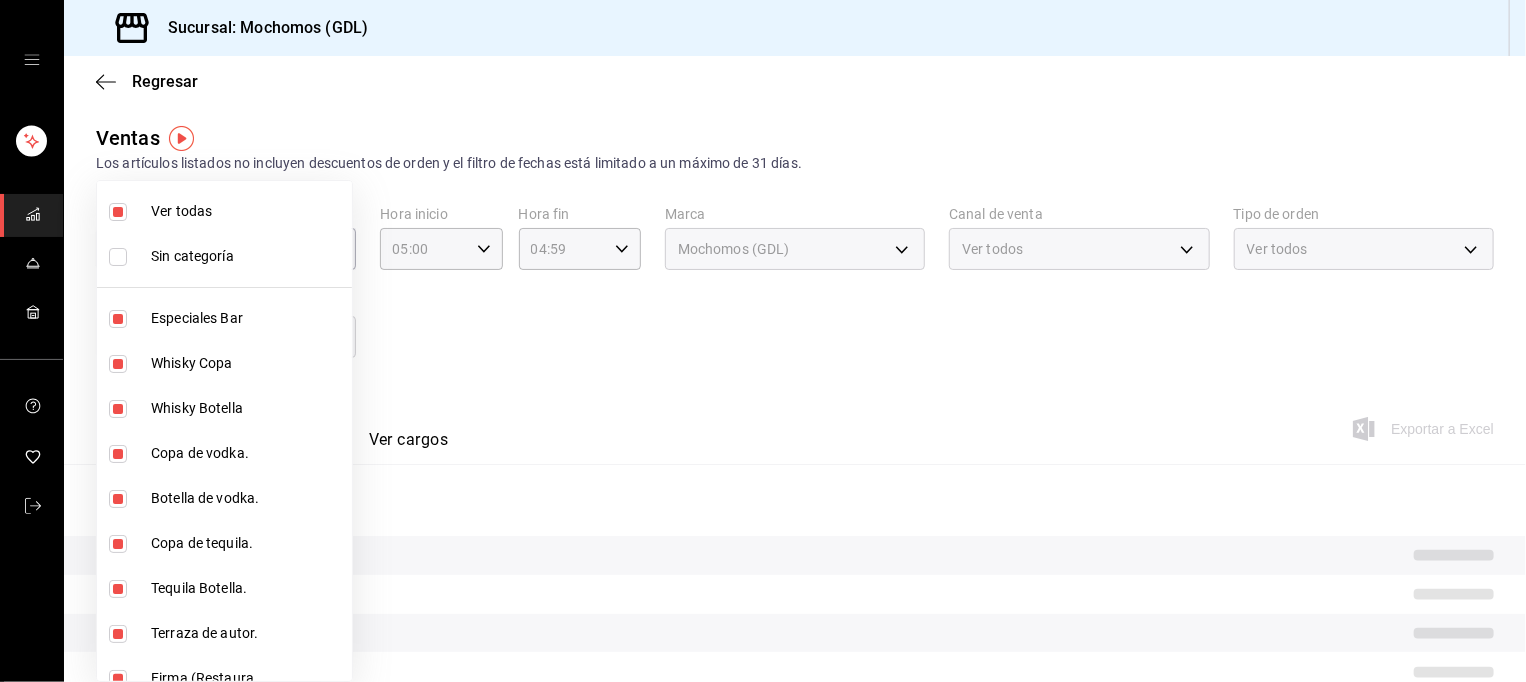 click at bounding box center (763, 341) 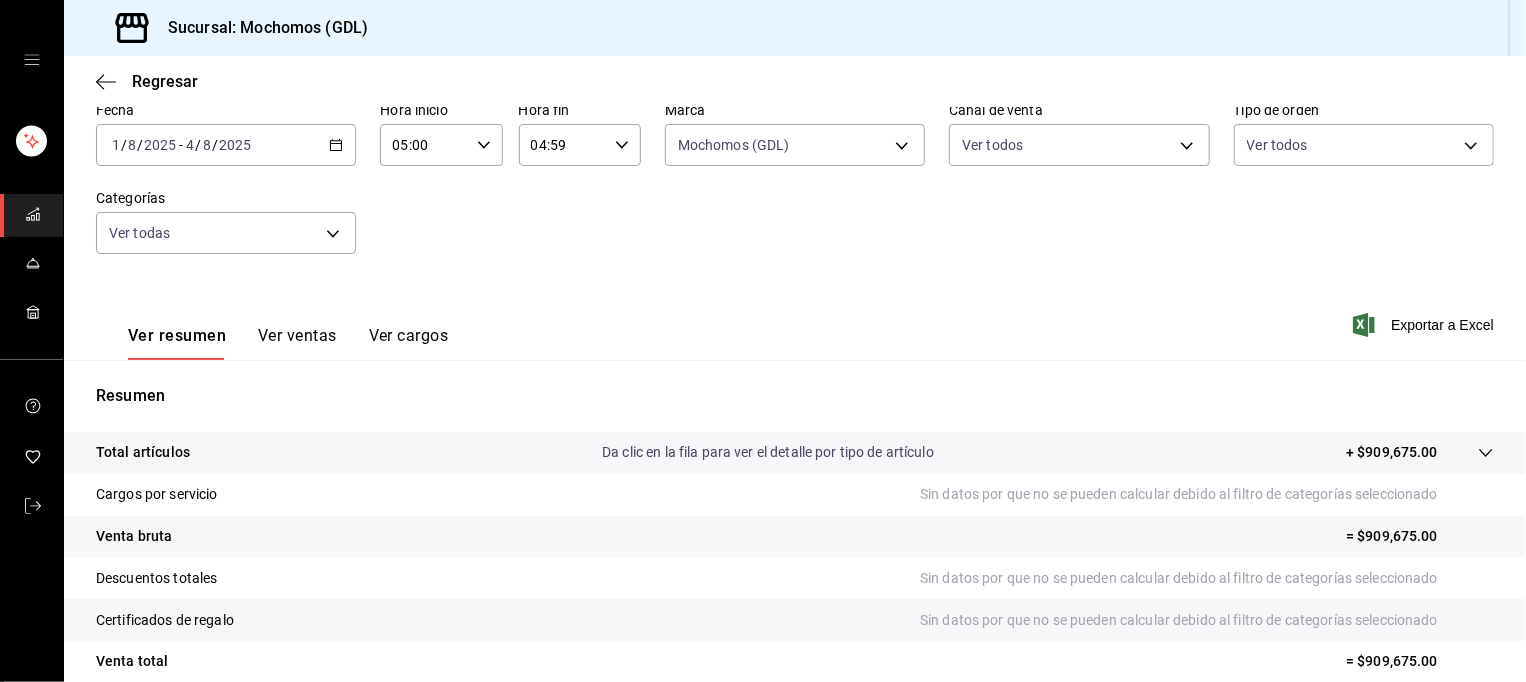 scroll, scrollTop: 101, scrollLeft: 0, axis: vertical 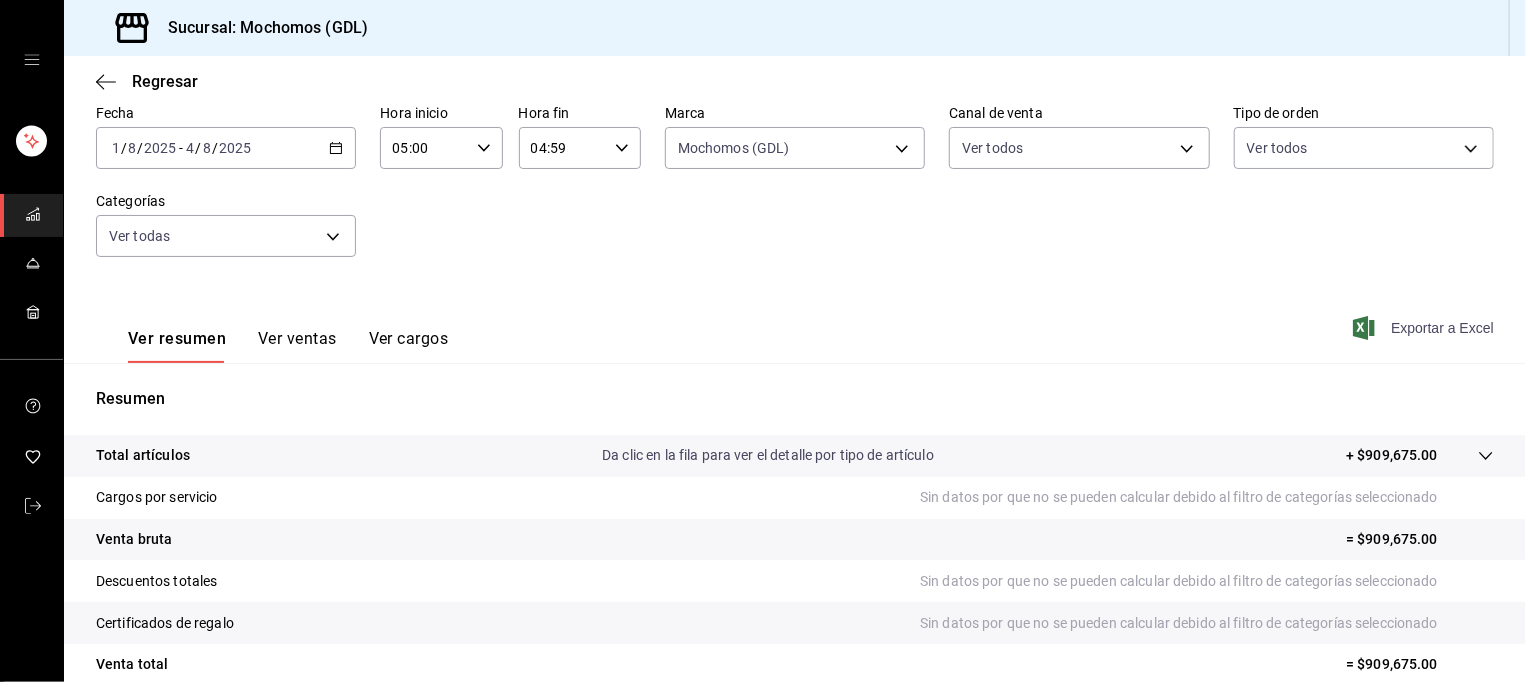click on "Exportar a Excel" at bounding box center (1442, 328) 